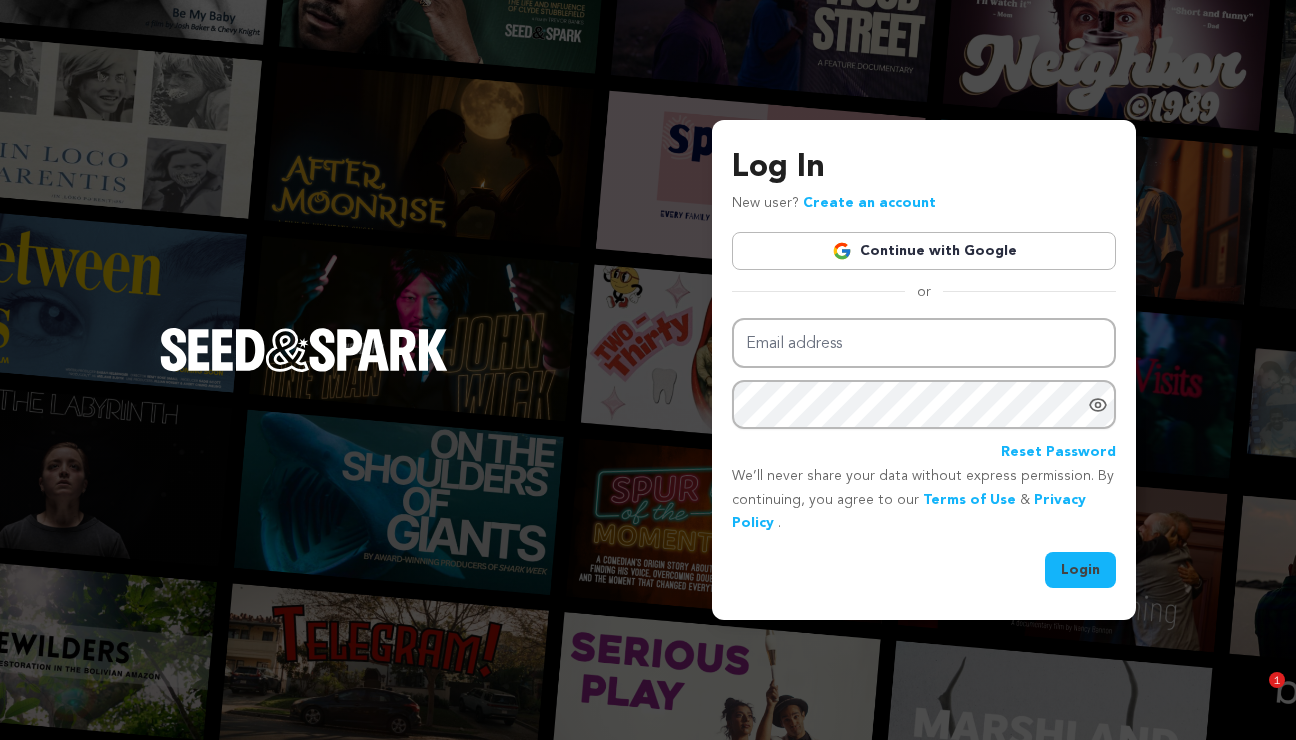 scroll, scrollTop: 0, scrollLeft: 0, axis: both 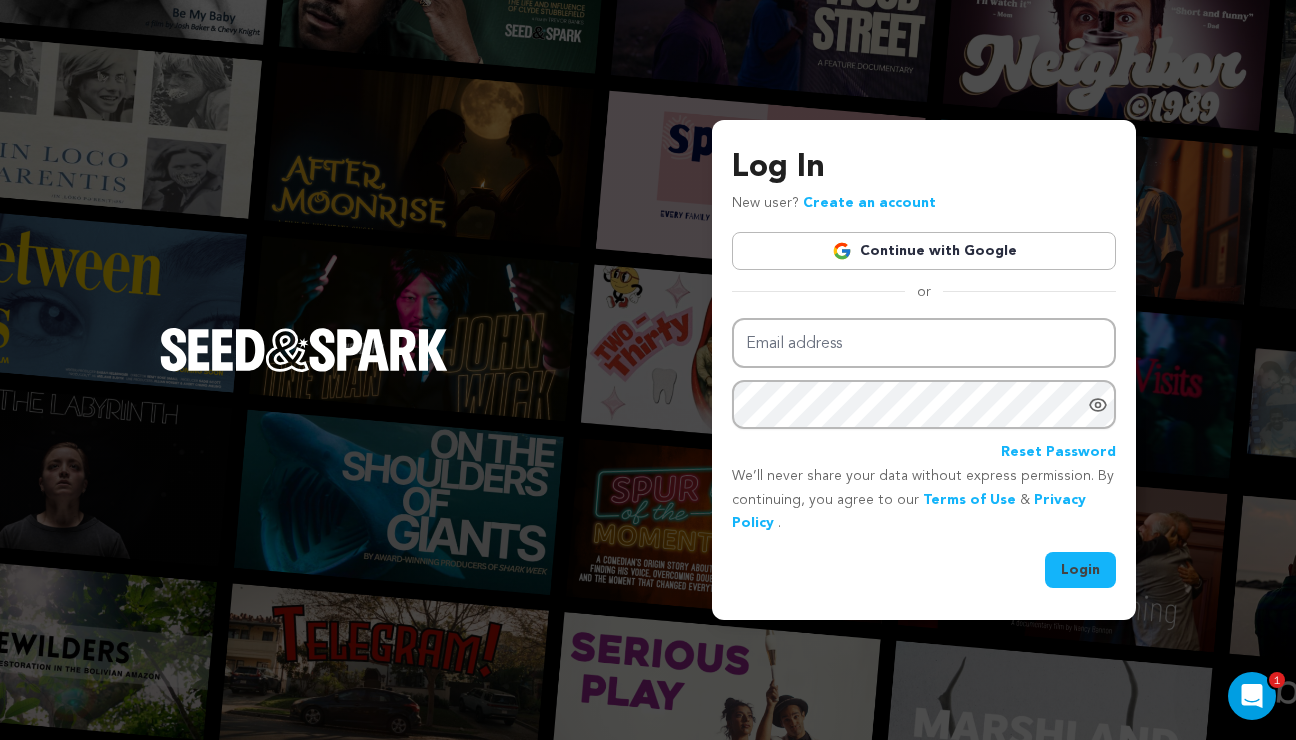 click on "Continue with Google" at bounding box center (924, 251) 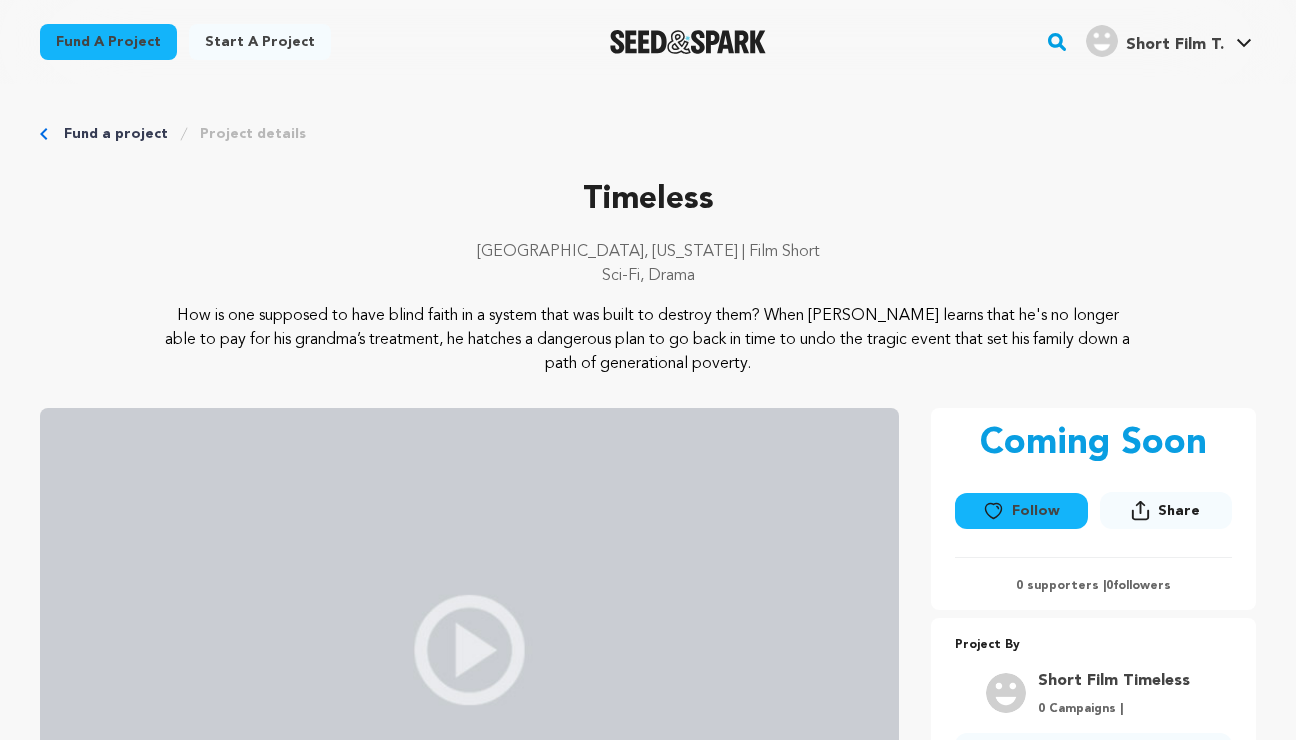 scroll, scrollTop: 0, scrollLeft: 0, axis: both 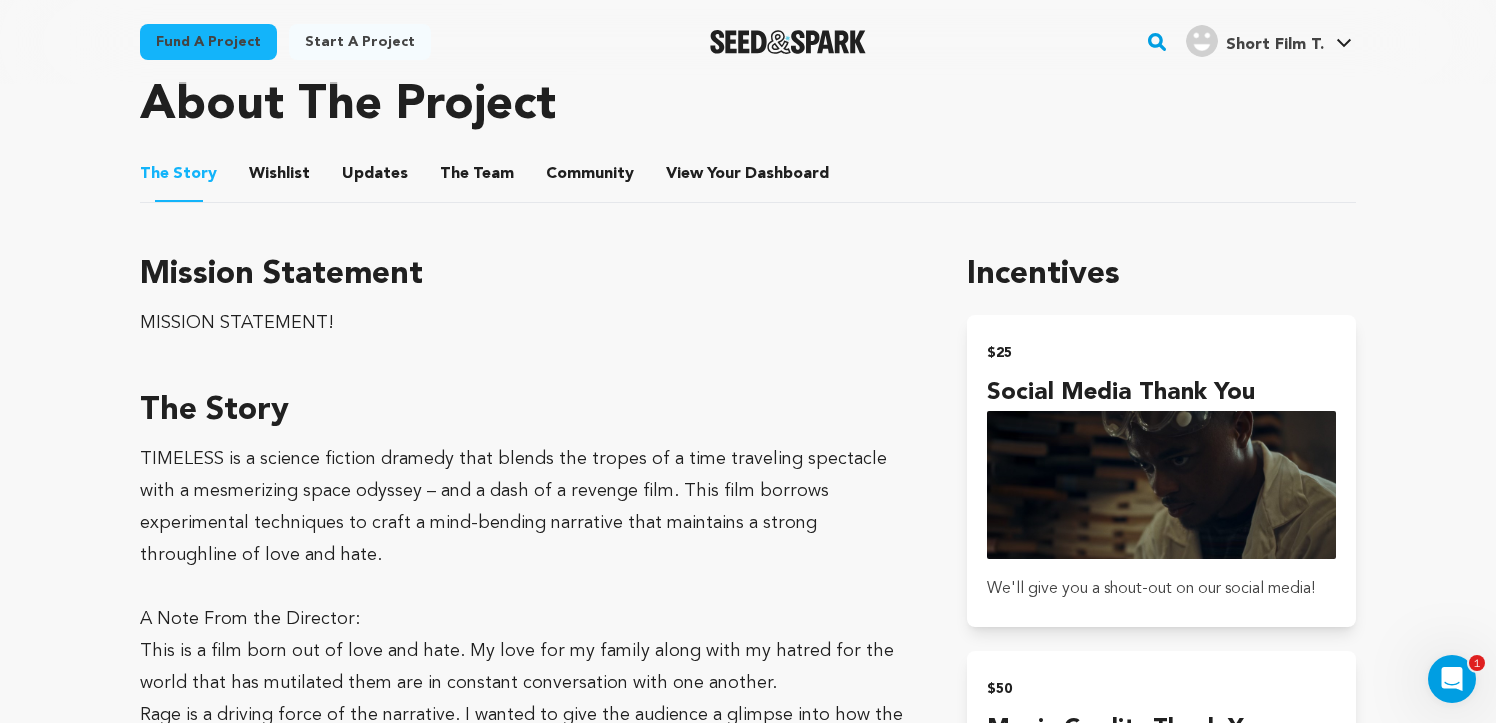 click on "Wishlist" at bounding box center [280, 178] 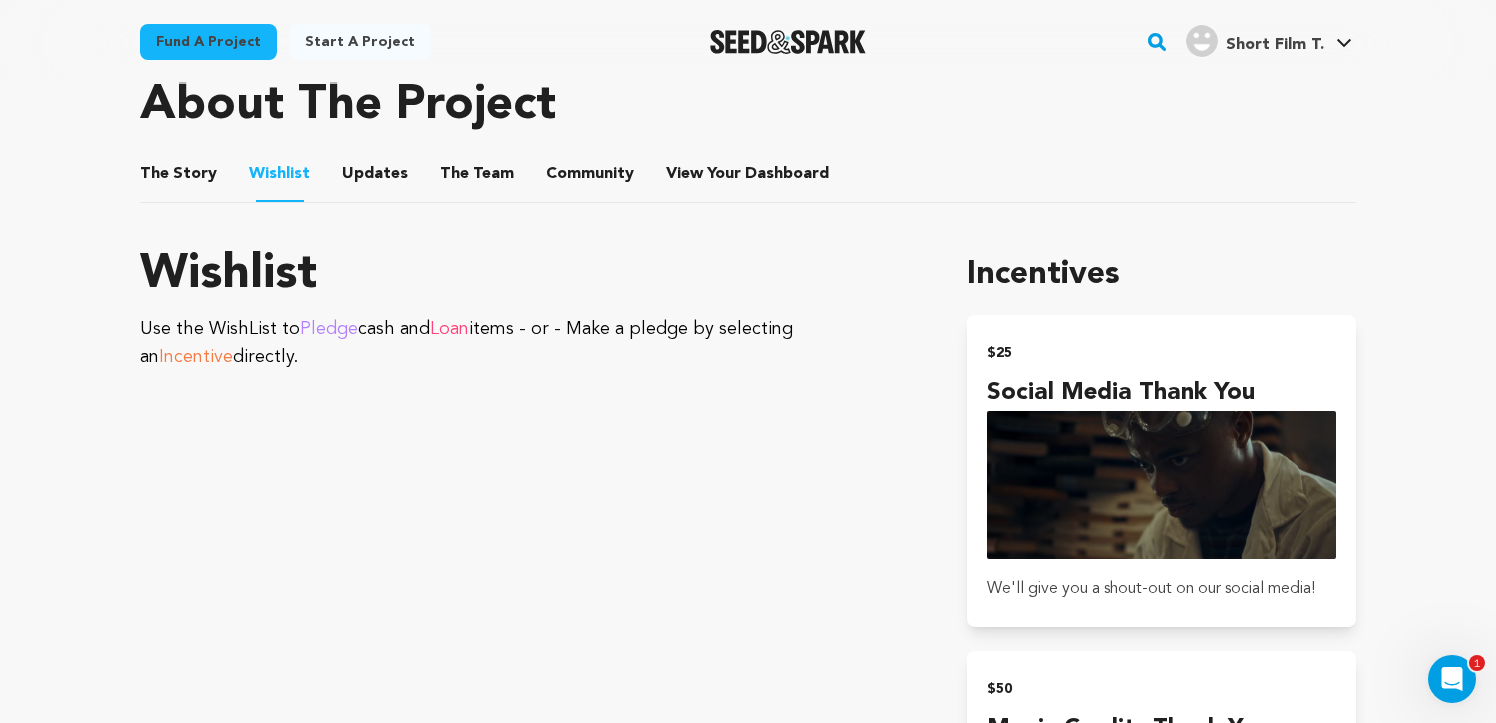 click on "Updates" at bounding box center [375, 178] 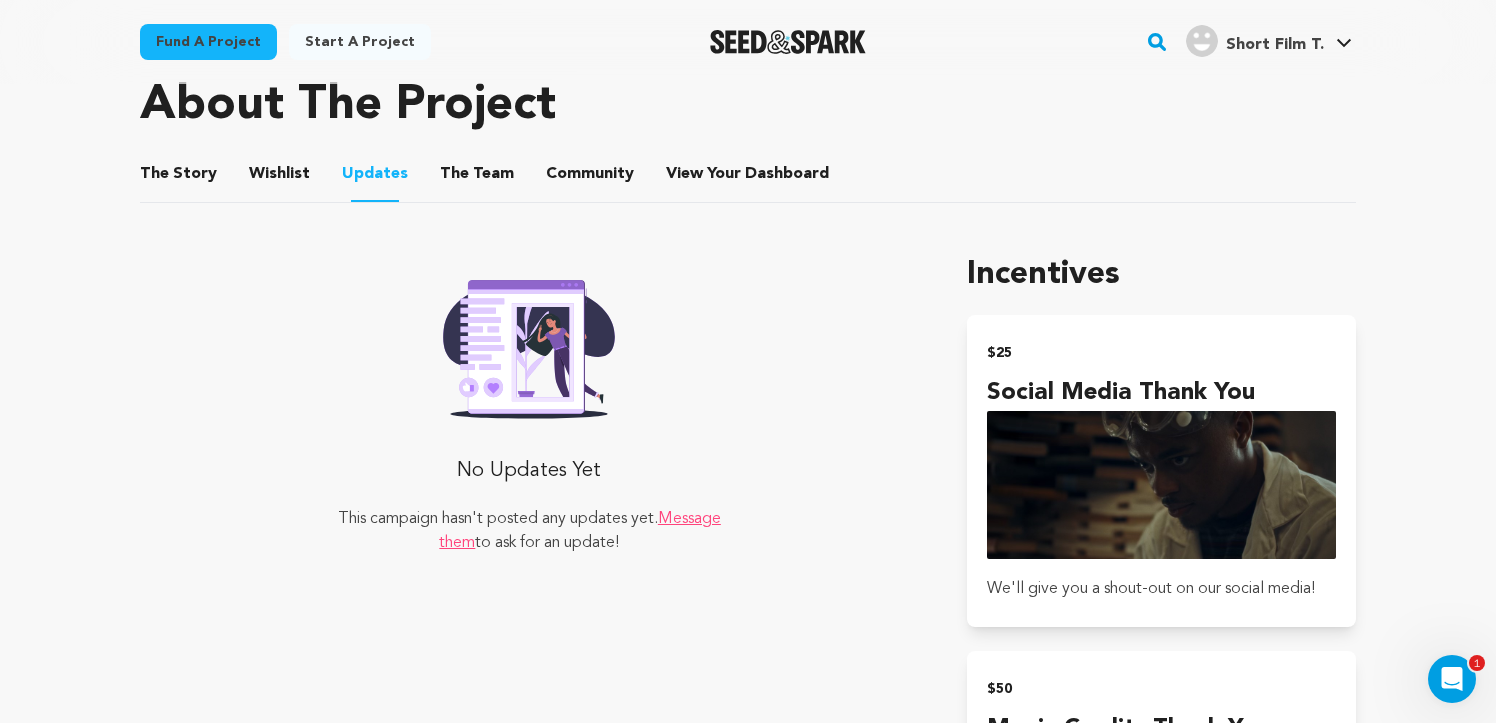 click on "The Team" at bounding box center [477, 178] 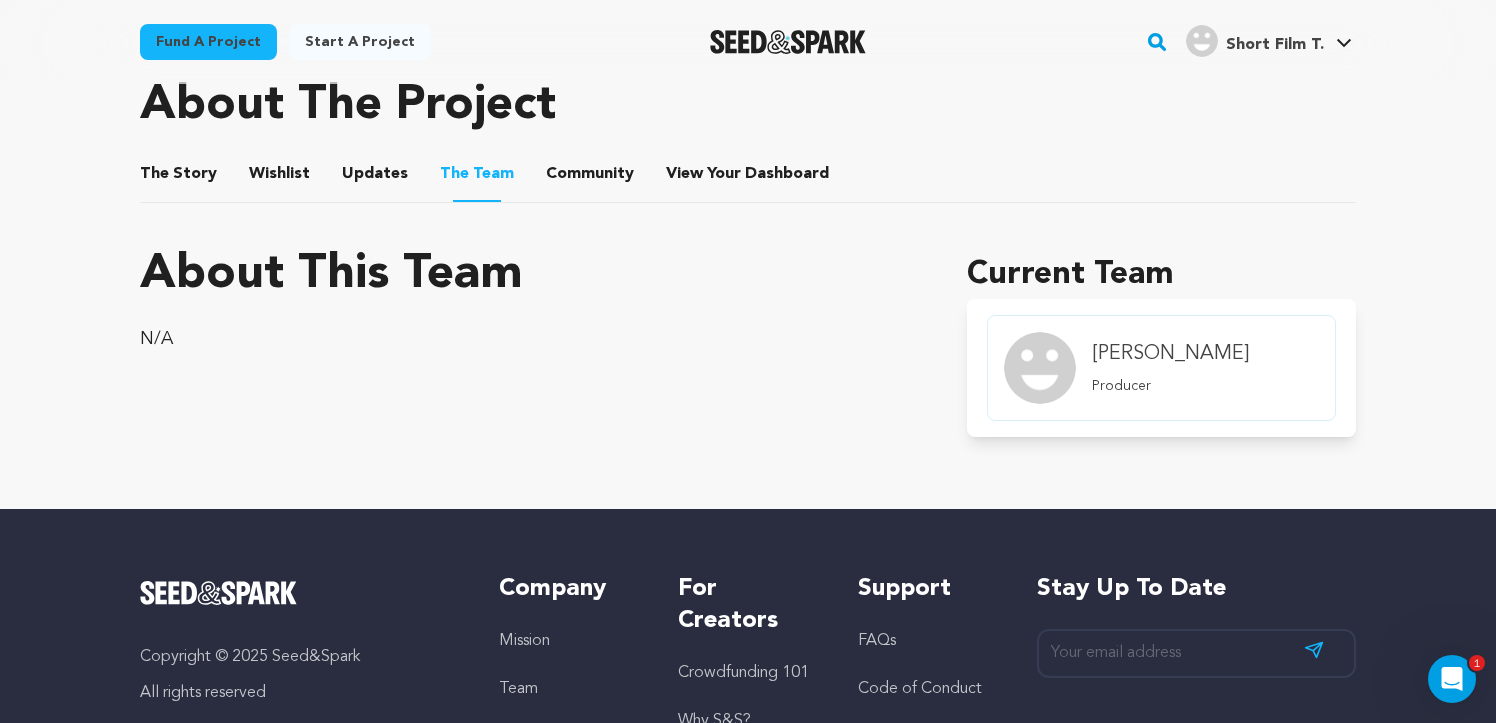 click on "Community" at bounding box center (590, 178) 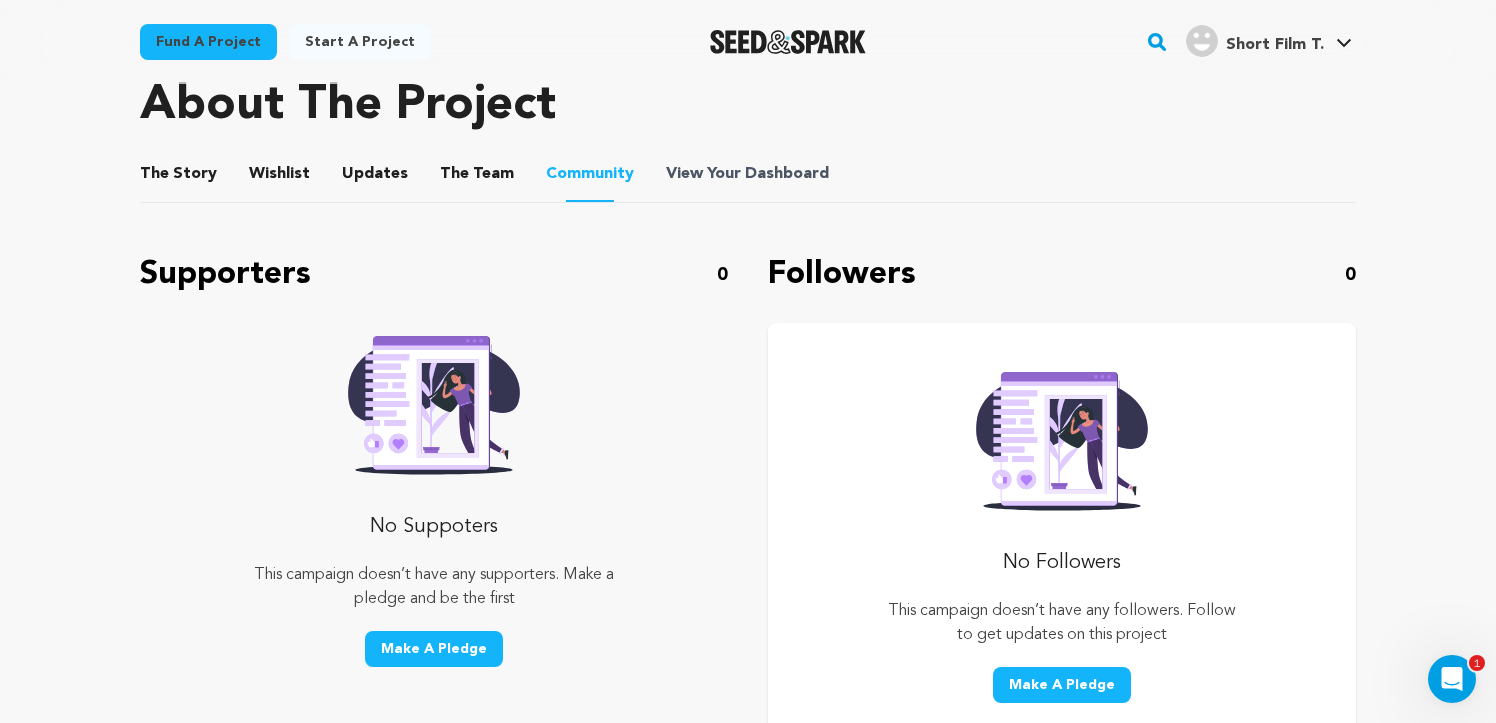 click on "Dashboard" at bounding box center (787, 174) 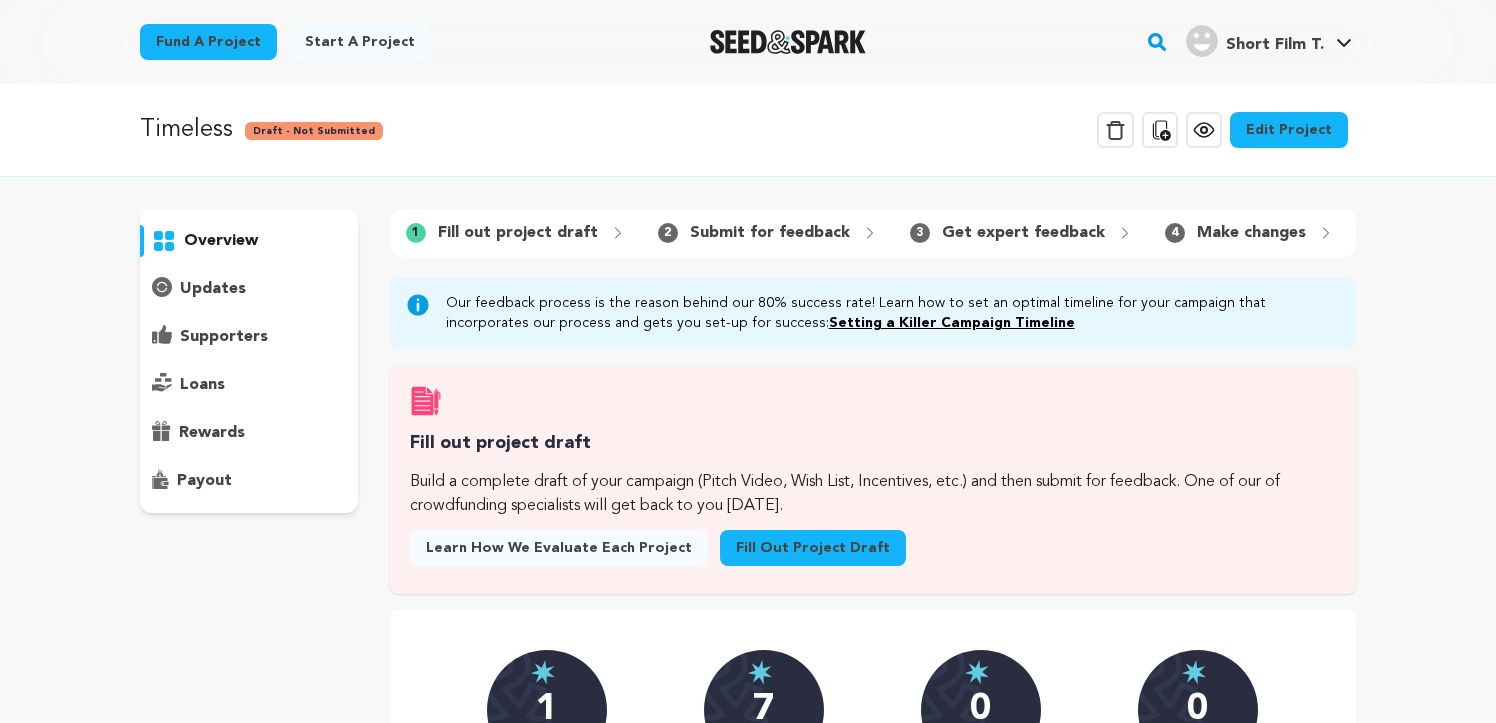 scroll, scrollTop: 0, scrollLeft: 0, axis: both 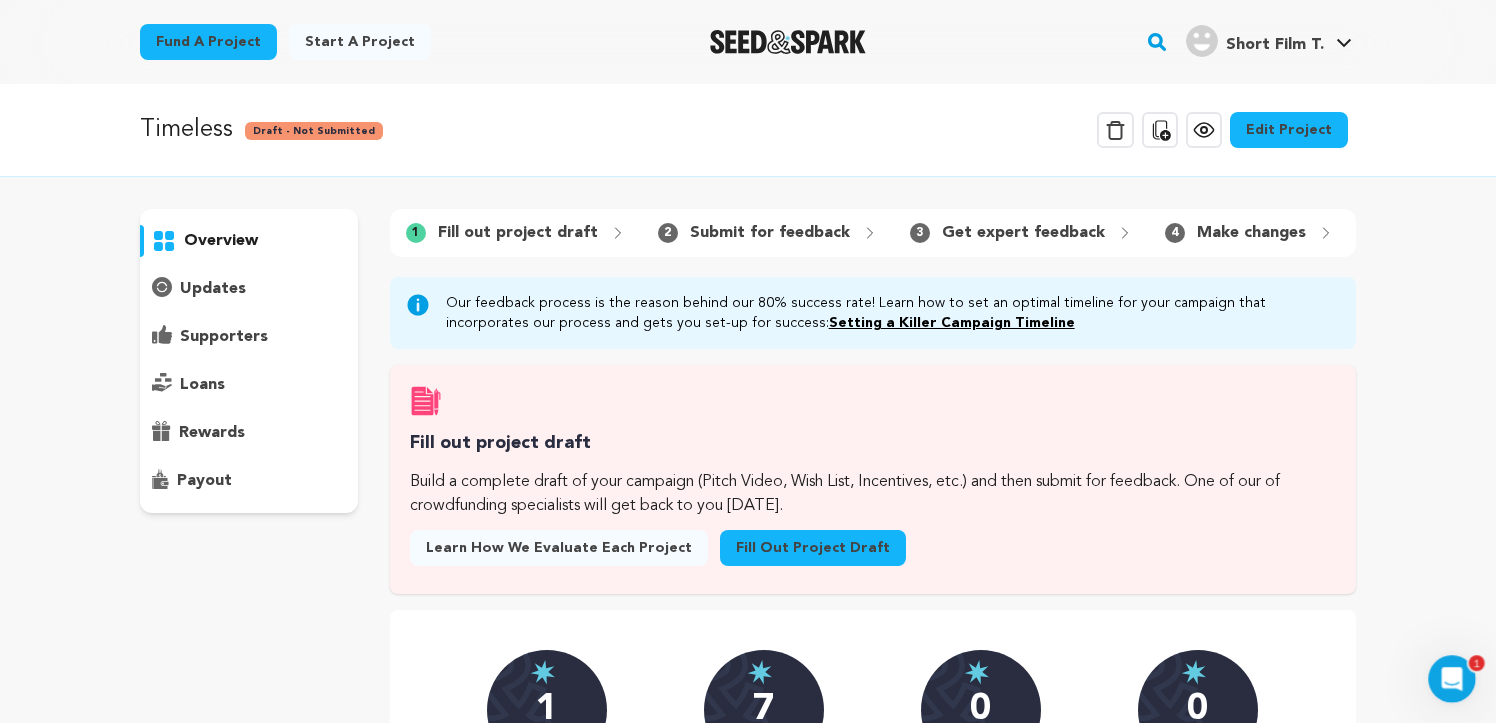 click on "Fill out project draft" at bounding box center [813, 548] 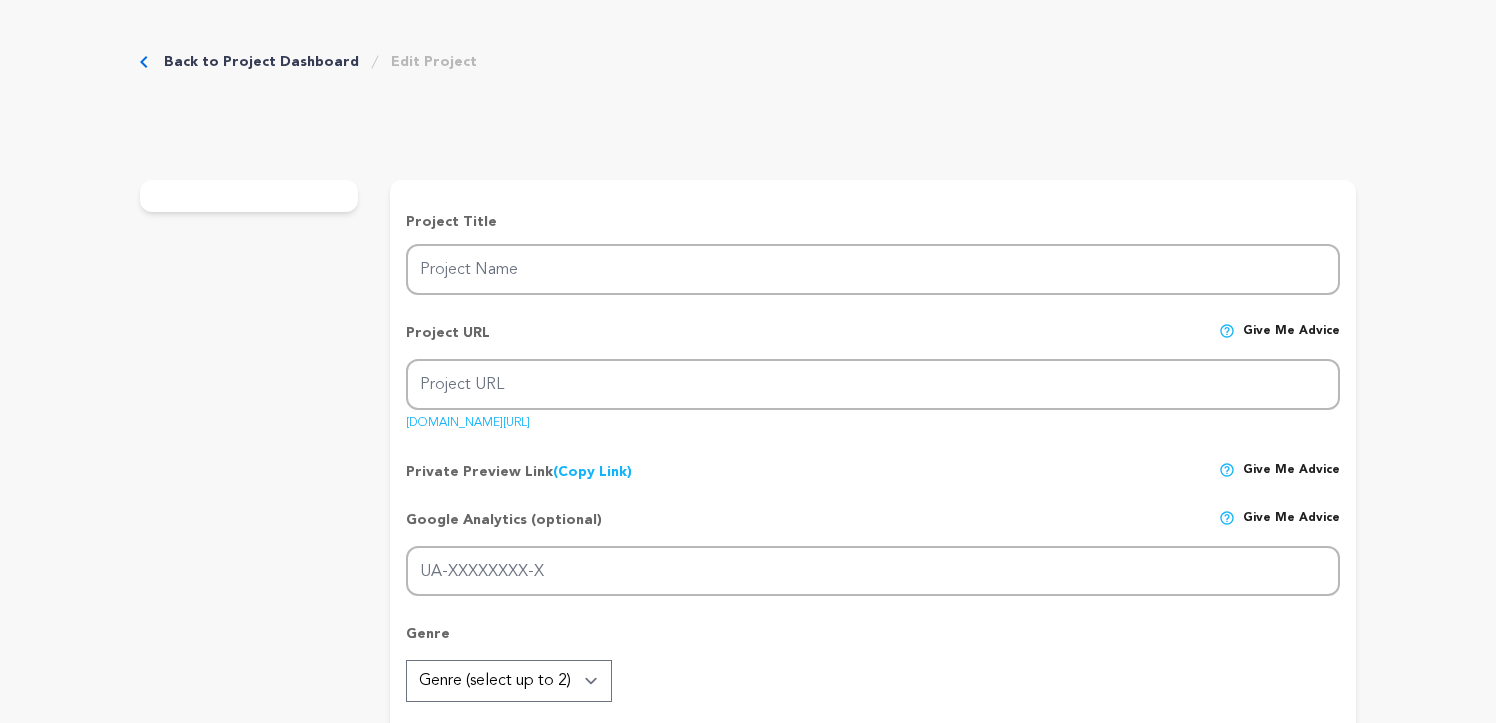 scroll, scrollTop: 0, scrollLeft: 0, axis: both 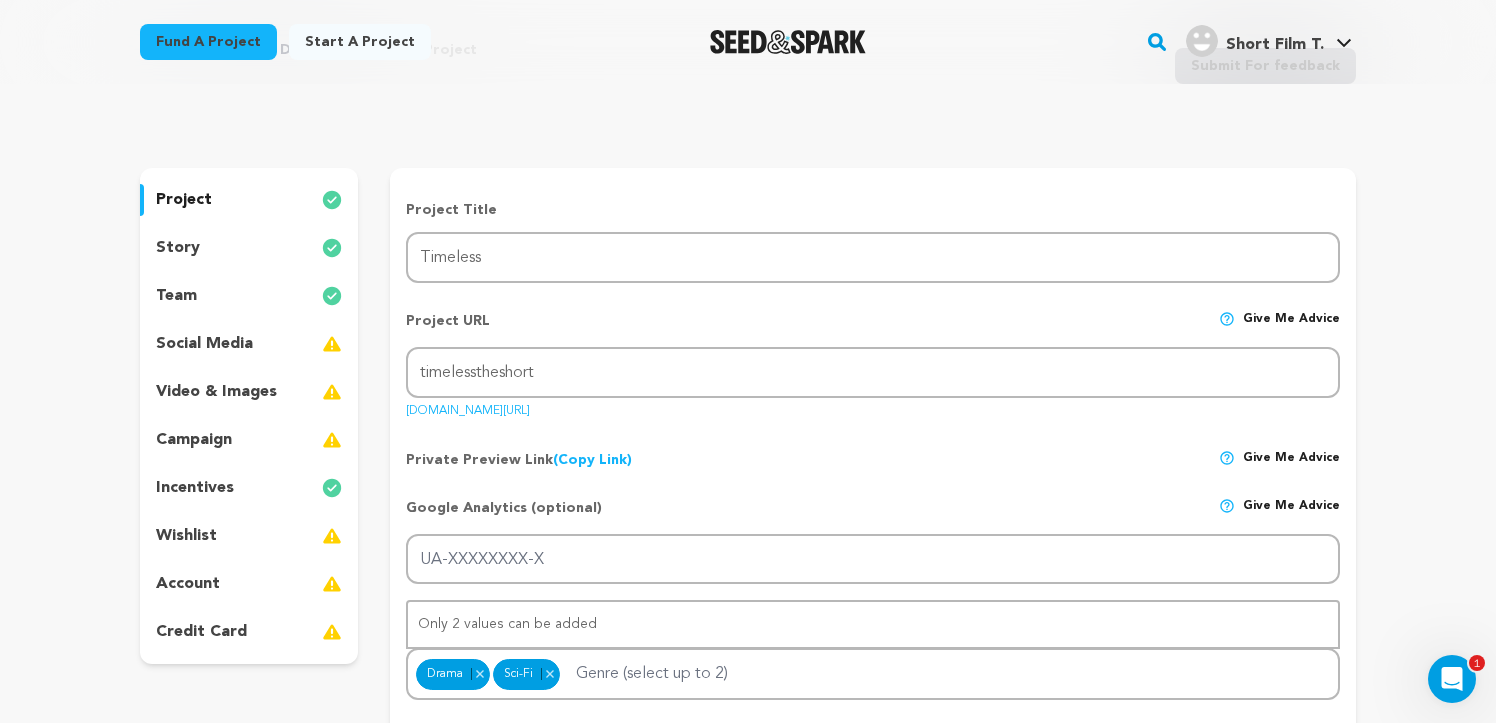 click on "social media" at bounding box center (204, 344) 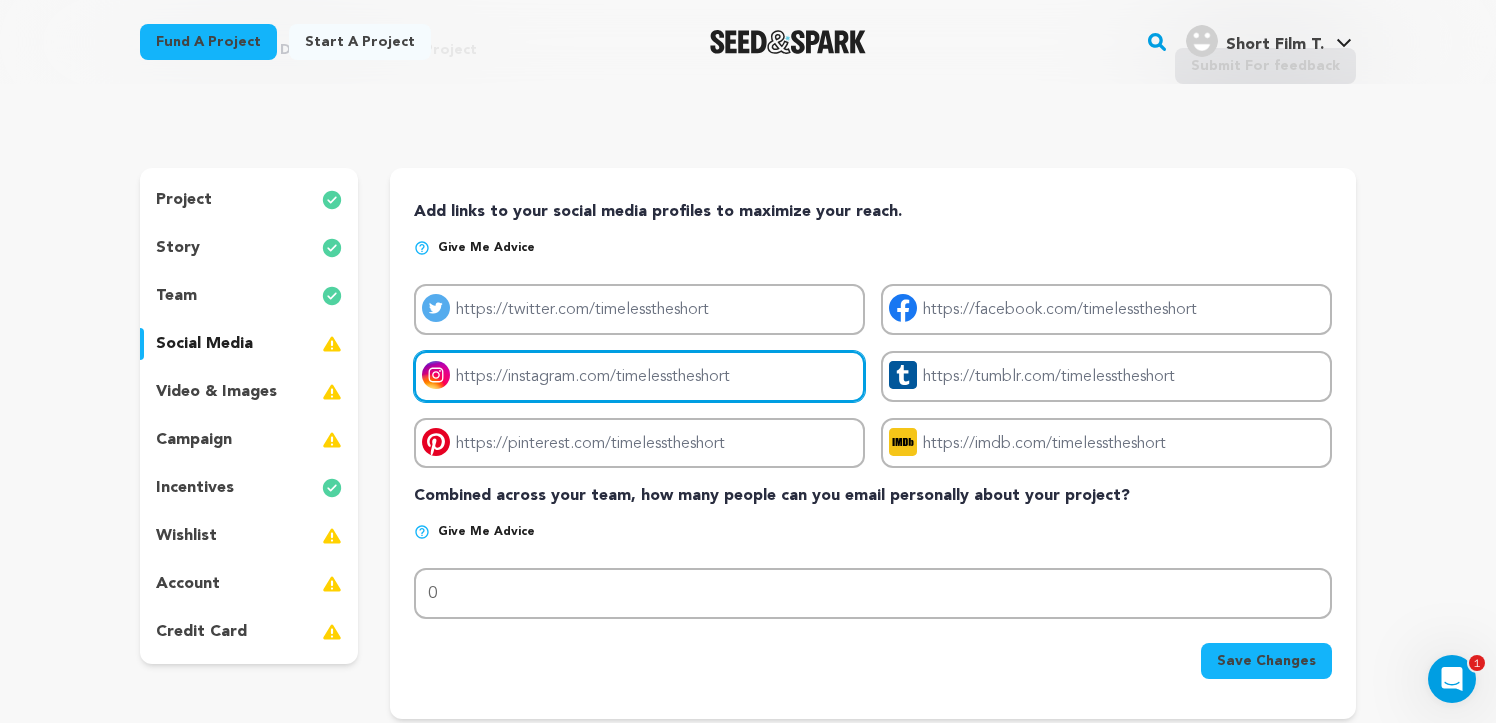 click on "Project instagram link" at bounding box center [639, 376] 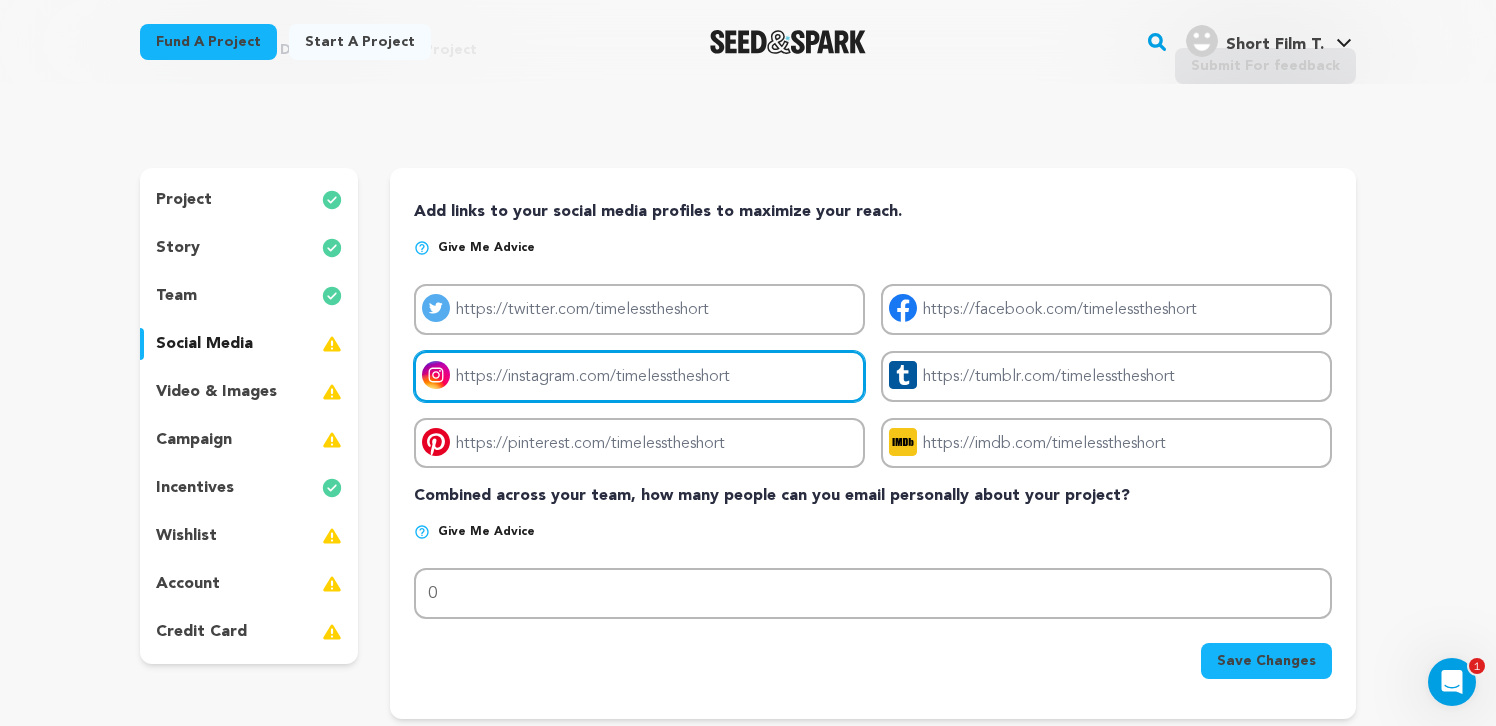paste on "[URL][DOMAIN_NAME]" 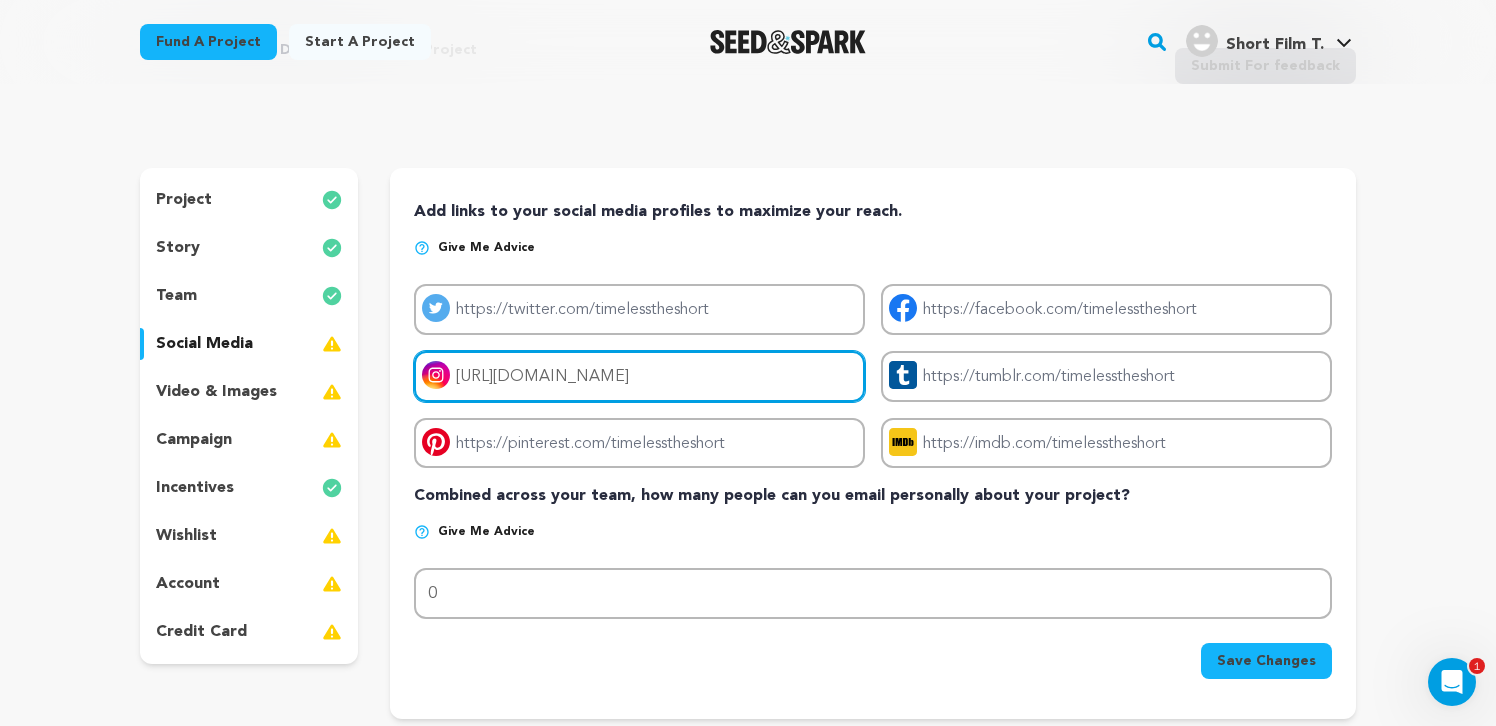 scroll, scrollTop: 0, scrollLeft: 183, axis: horizontal 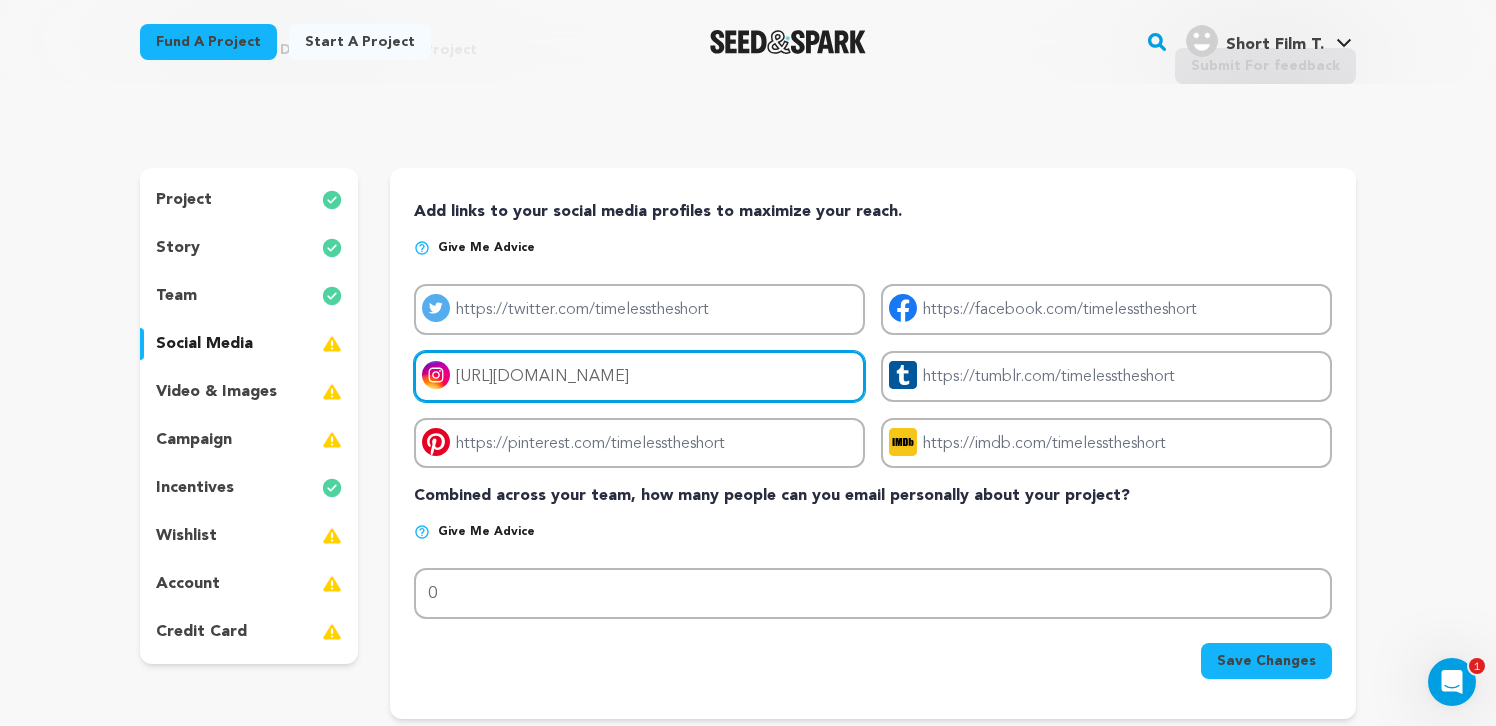 type on "[URL][DOMAIN_NAME]" 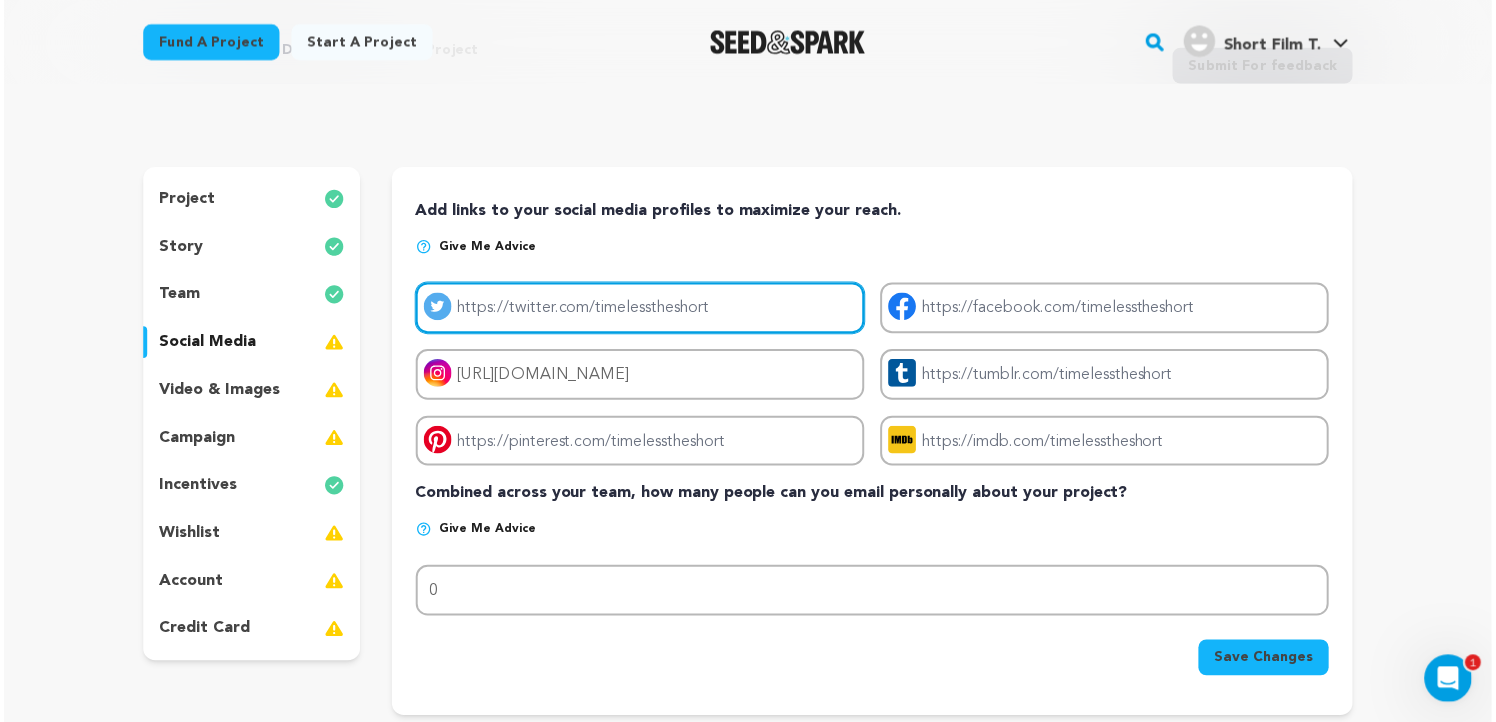 scroll, scrollTop: 0, scrollLeft: 0, axis: both 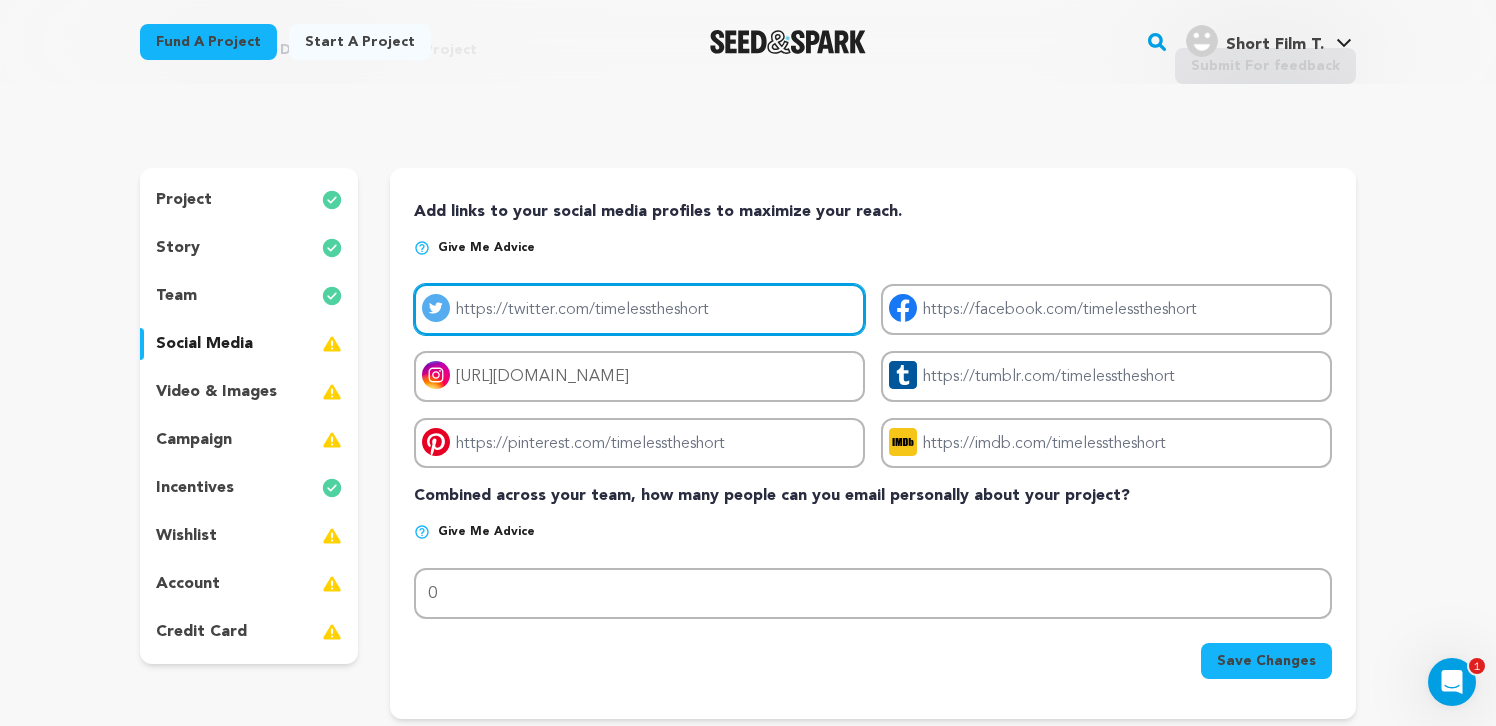 click on "Project twitter link" at bounding box center (639, 309) 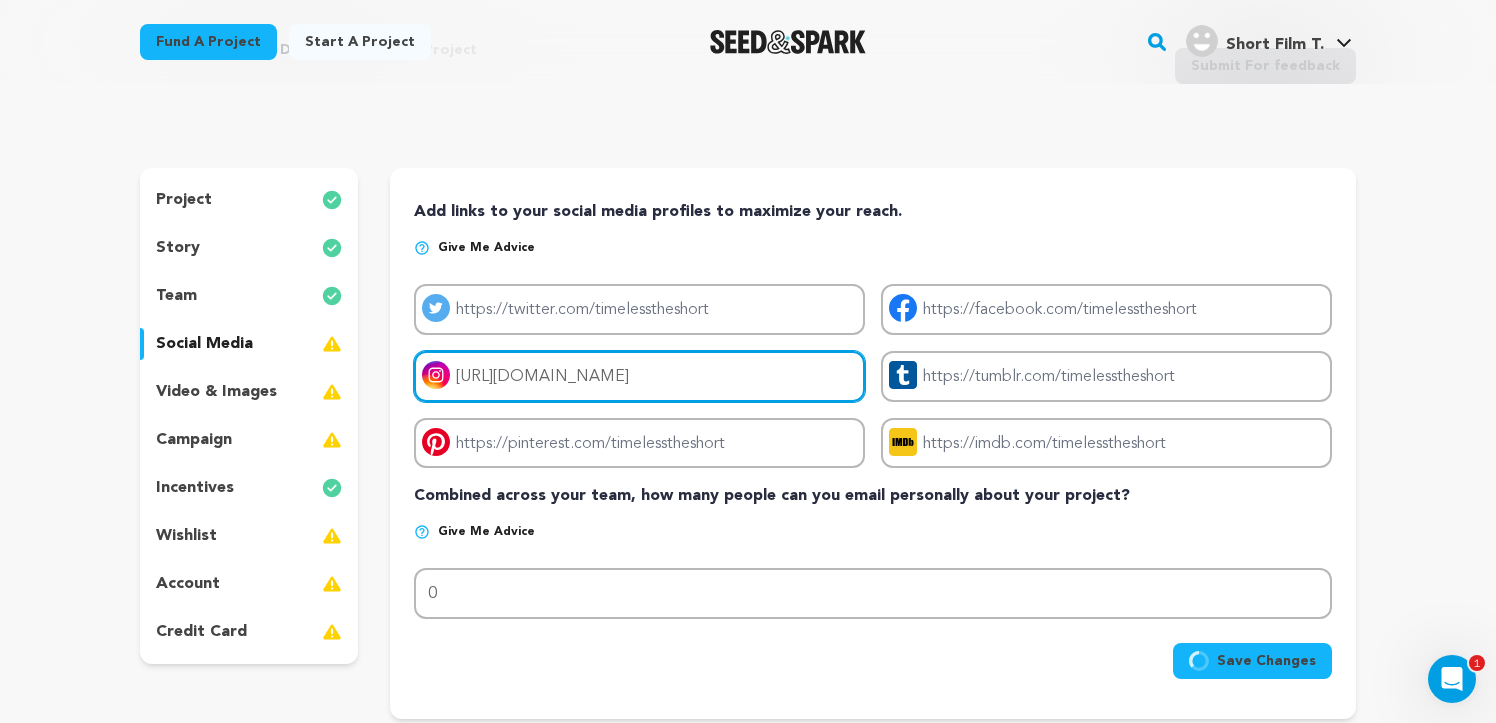click on "[URL][DOMAIN_NAME]" at bounding box center (639, 376) 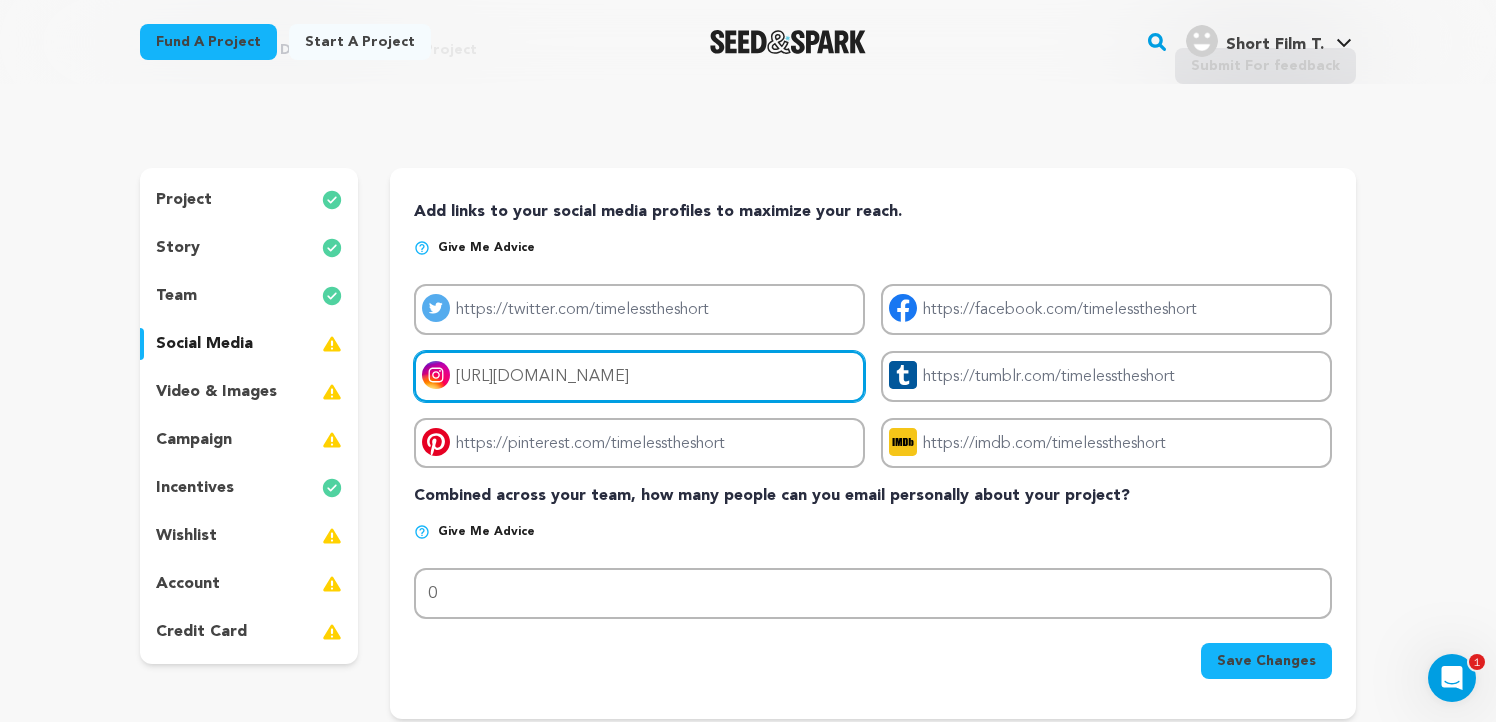 click on "[URL][DOMAIN_NAME]" at bounding box center [639, 376] 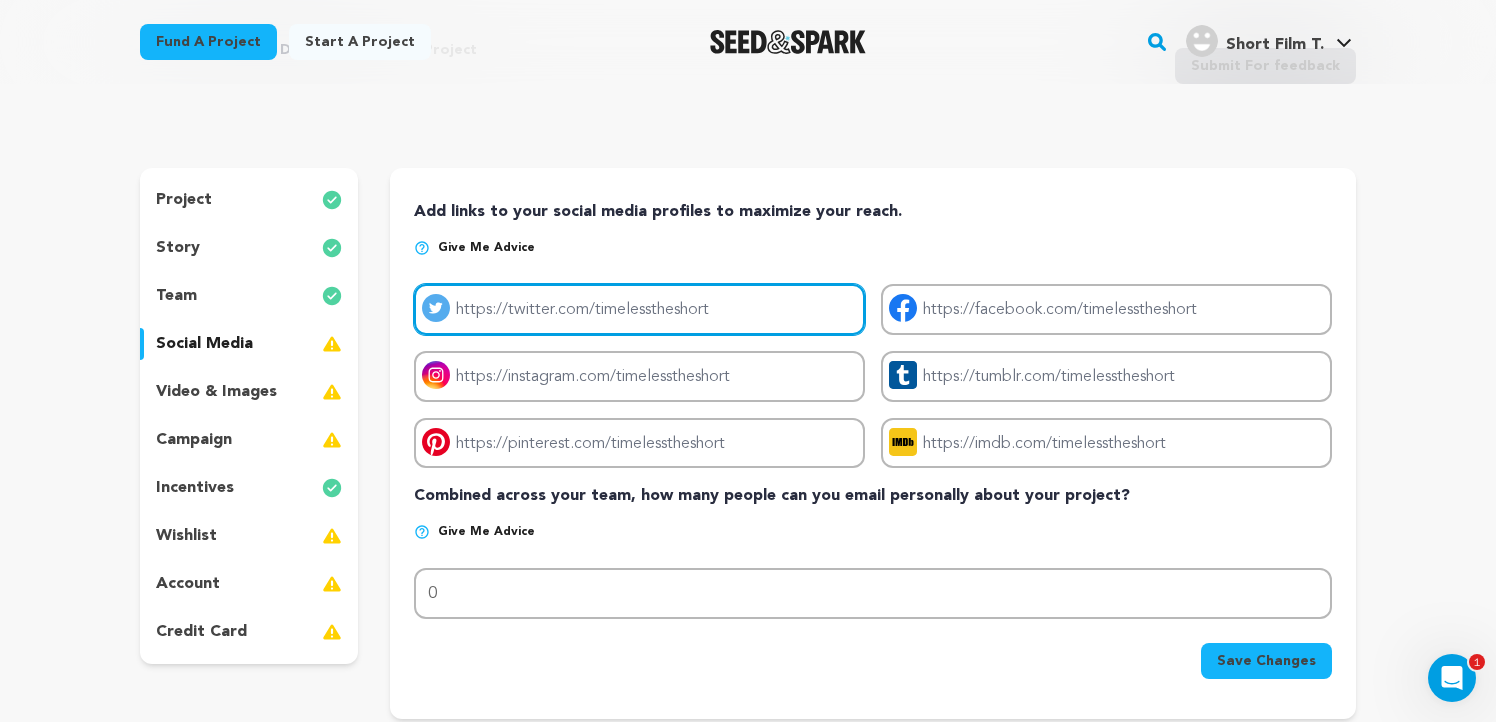 click on "Project twitter link" at bounding box center [639, 309] 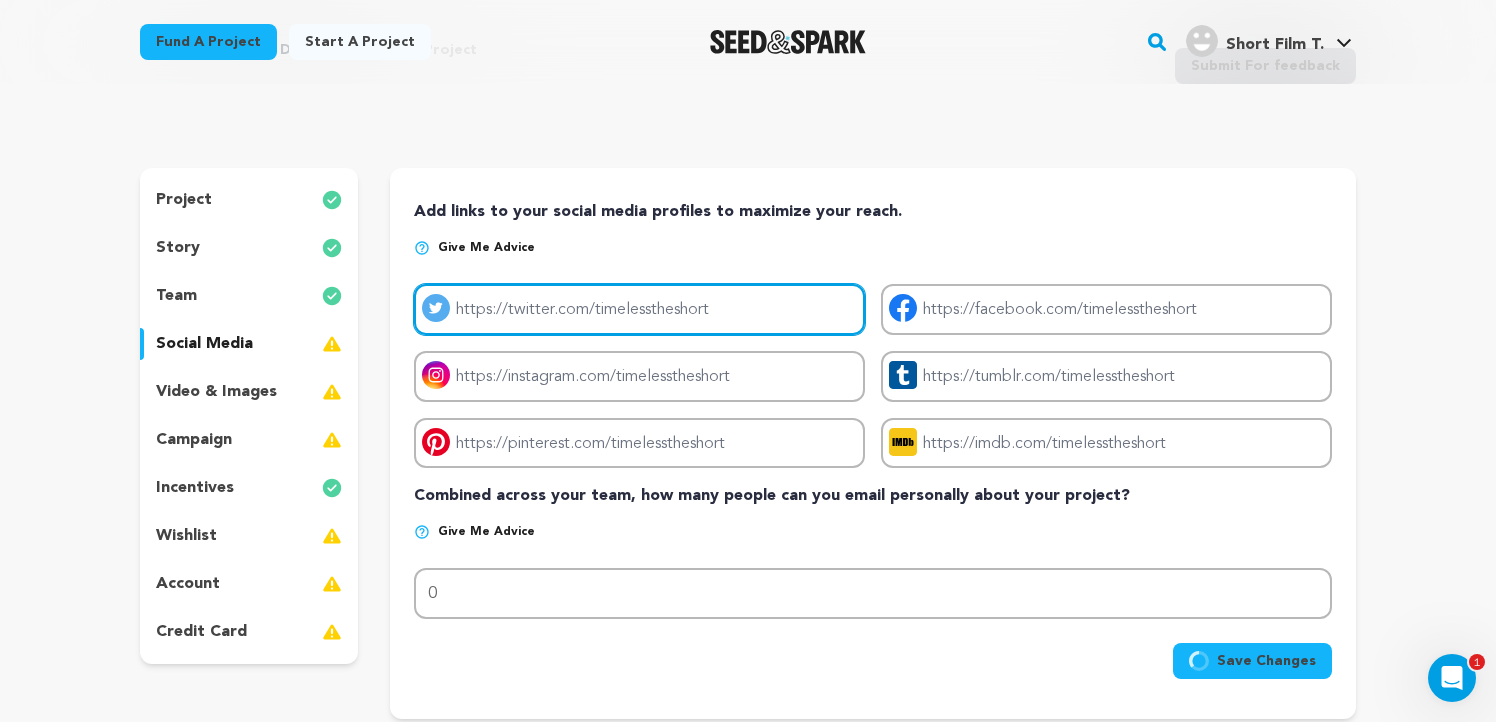 click on "Project twitter link" at bounding box center [639, 309] 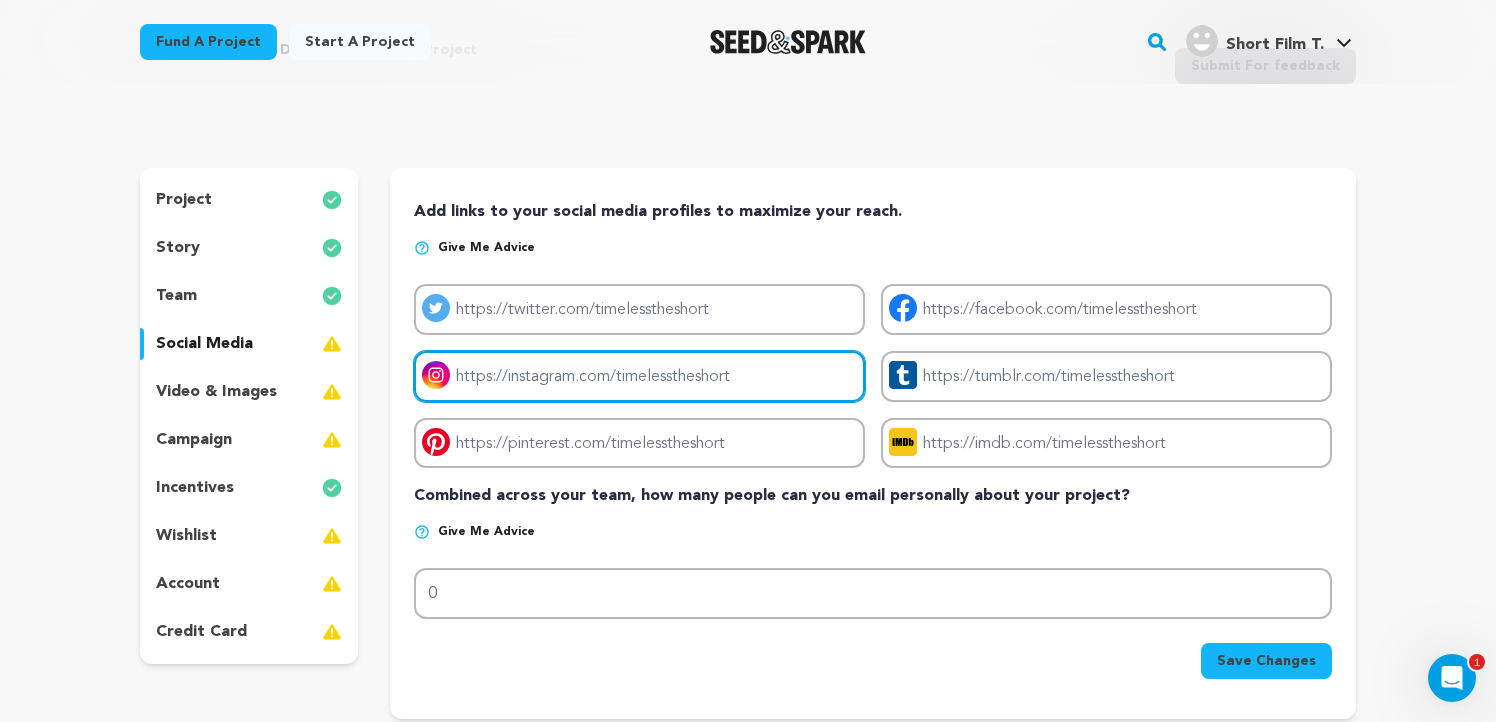 click on "Project instagram link" at bounding box center [639, 376] 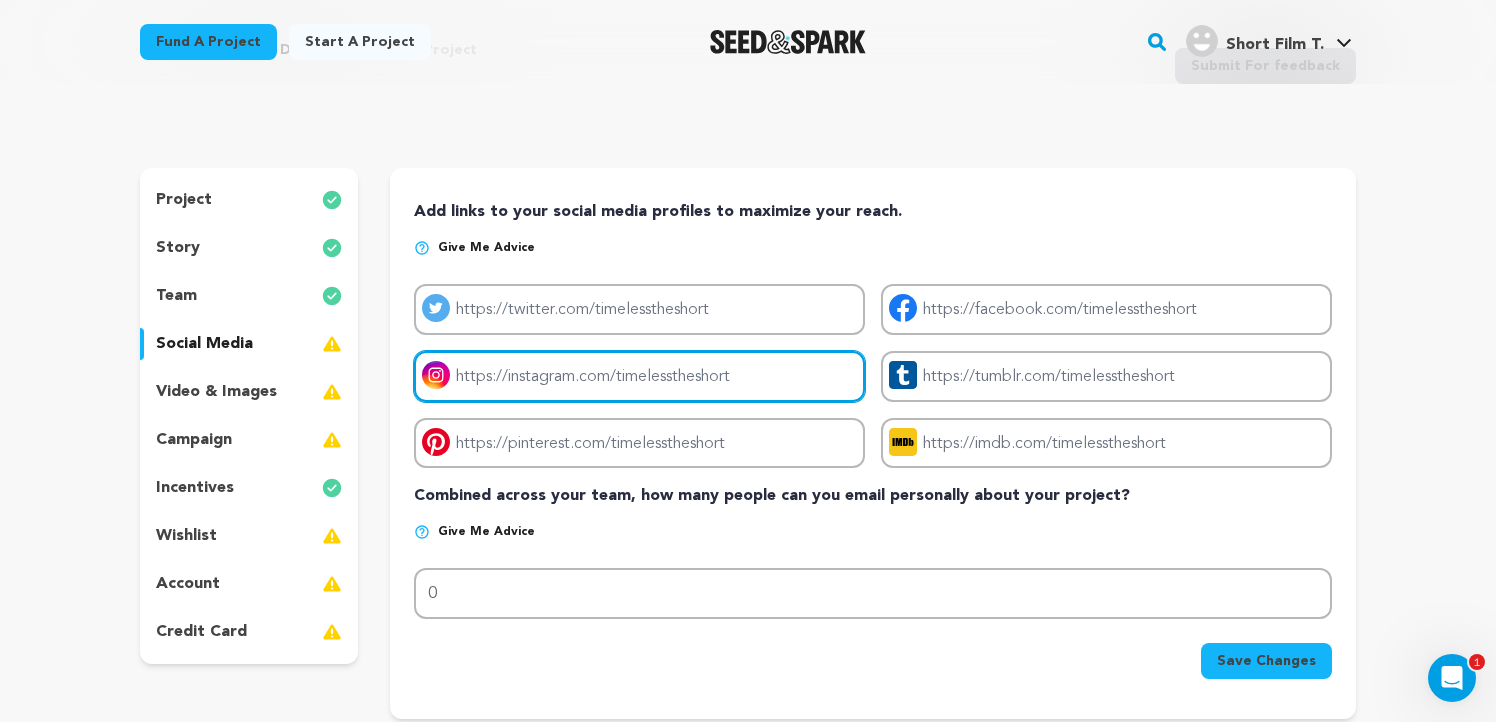 paste on "[URL][DOMAIN_NAME]" 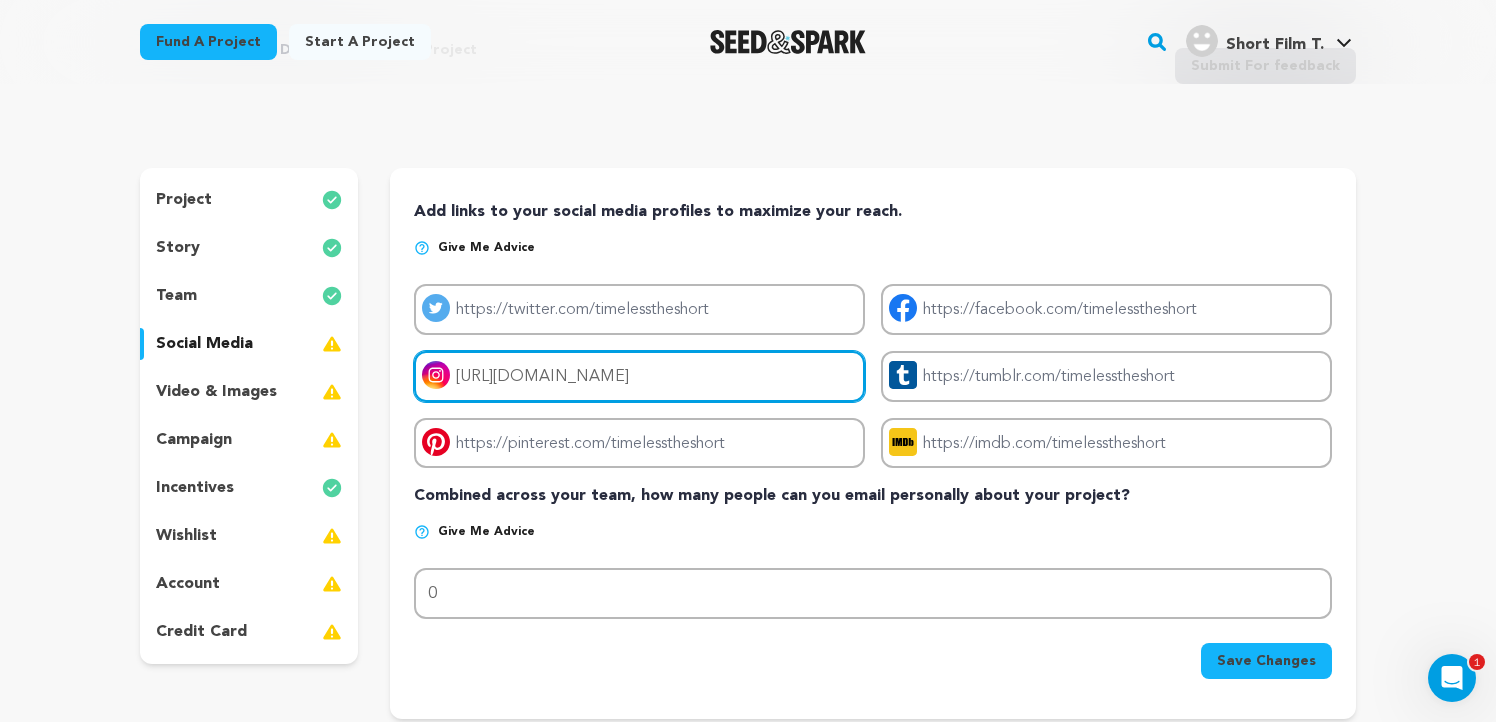 scroll, scrollTop: 0, scrollLeft: 183, axis: horizontal 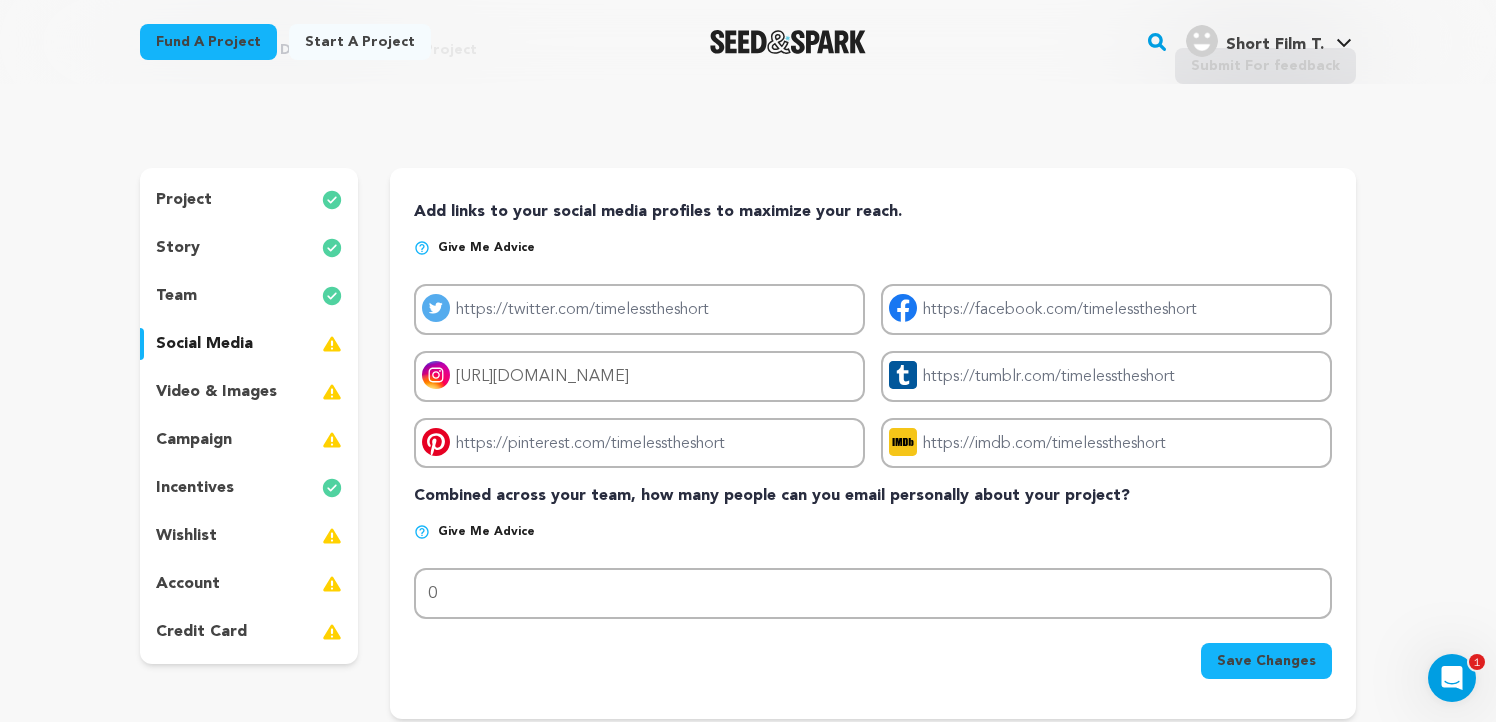 click on "Project twitter link
Project facebook link
Project instagram link
[URL][DOMAIN_NAME]
Project tumblr link" at bounding box center [873, 376] 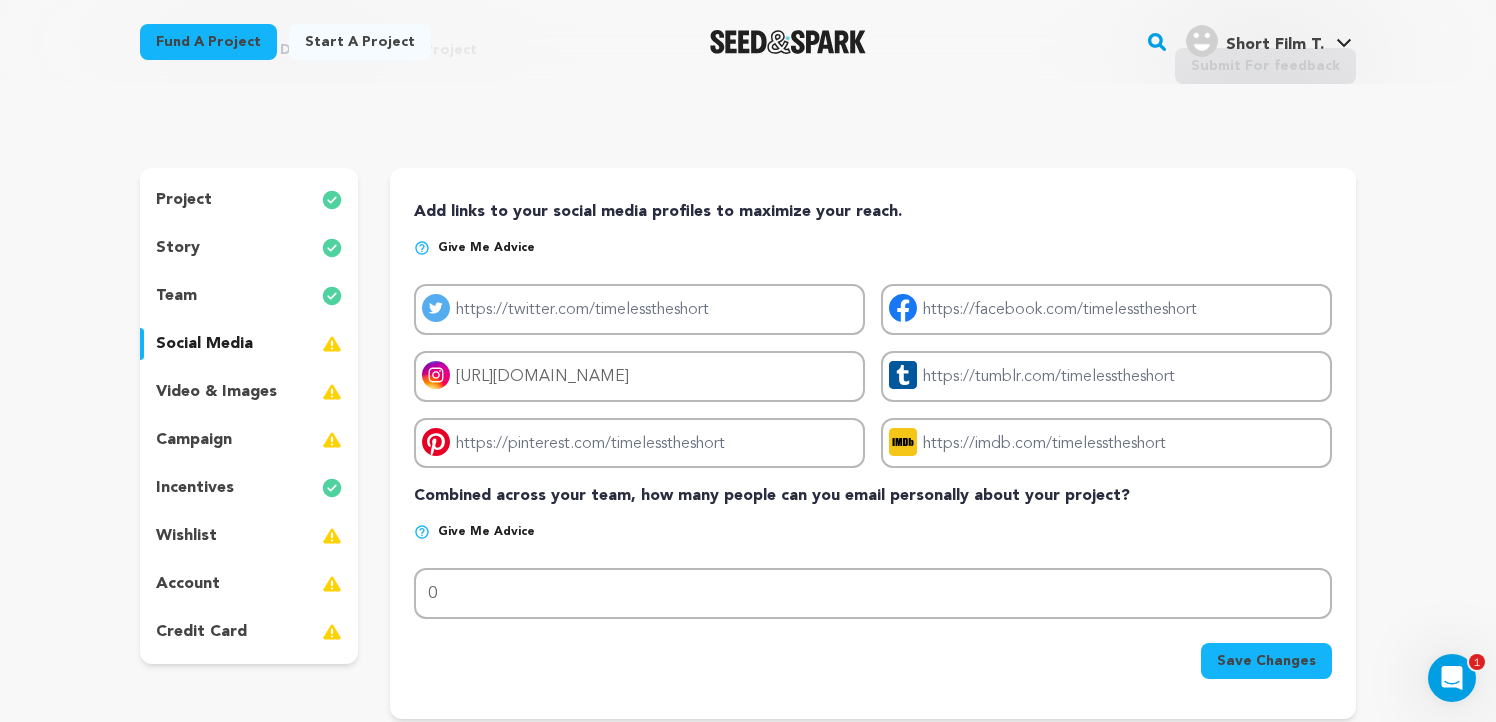 click on "Save Changes" at bounding box center (1266, 661) 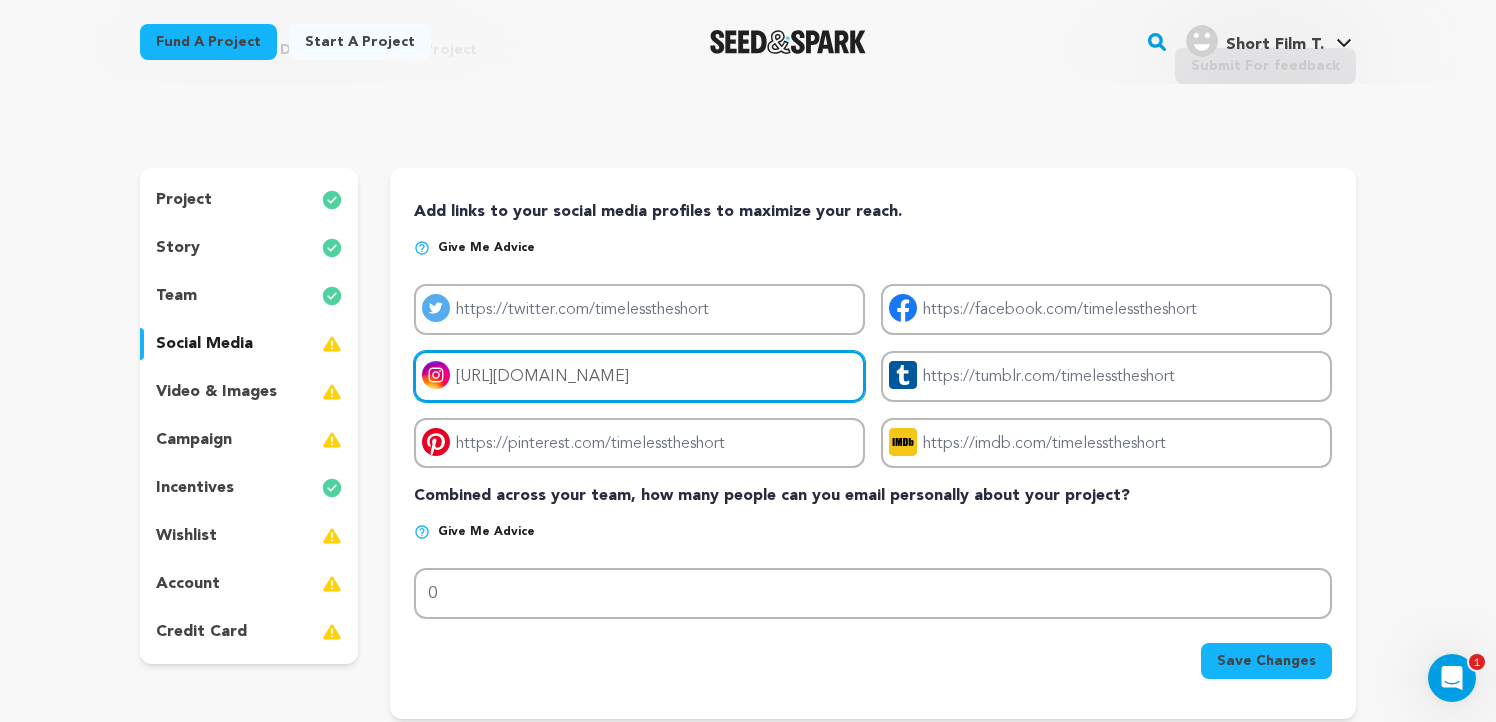 click on "[URL][DOMAIN_NAME]" at bounding box center (639, 376) 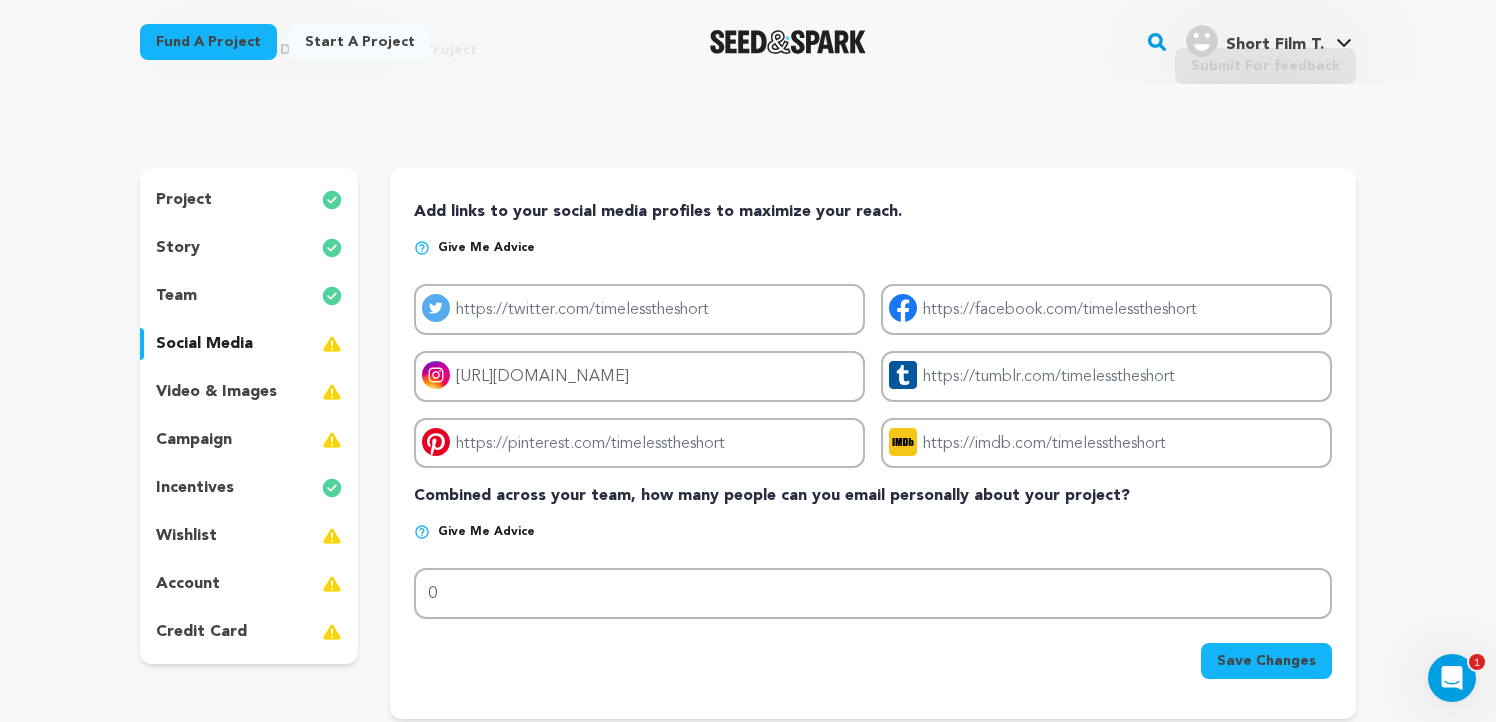 click on "Save Changes" at bounding box center (1266, 661) 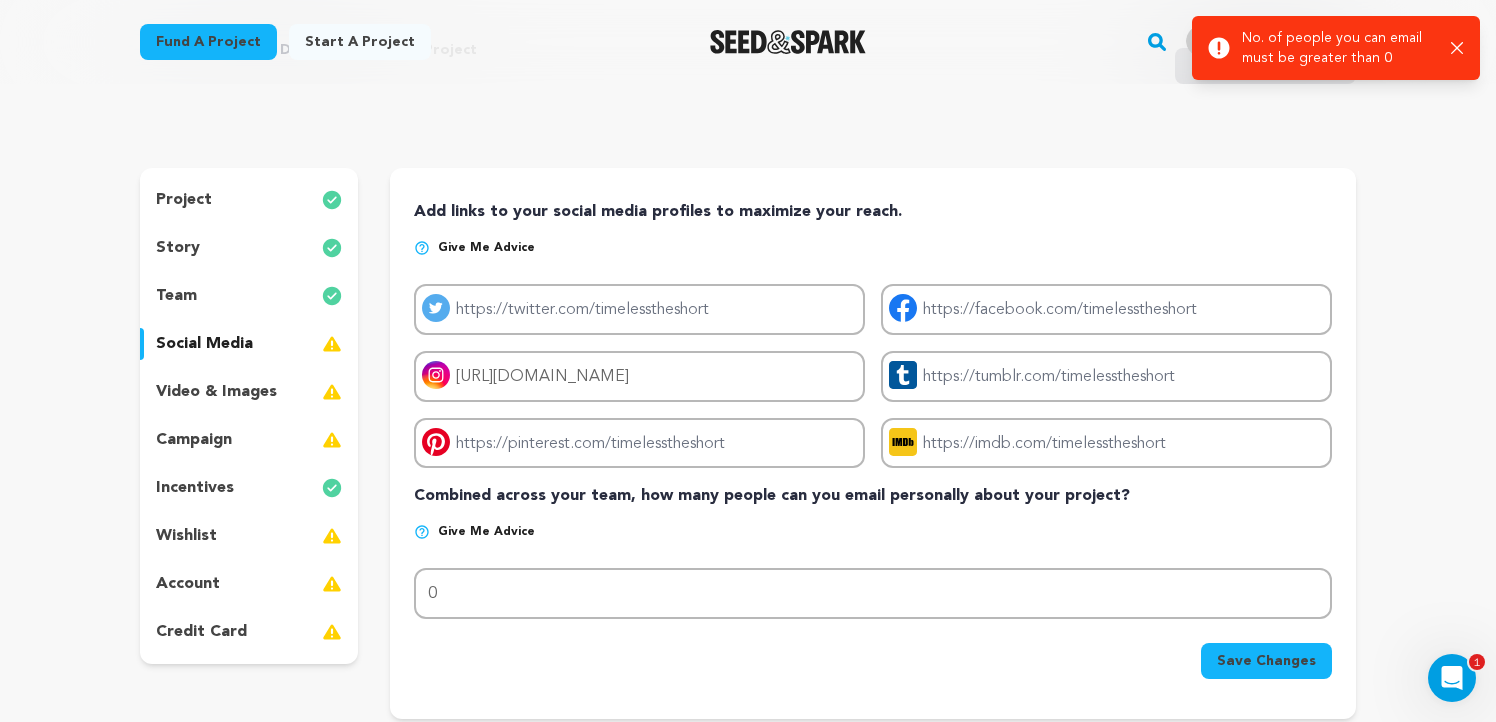 click 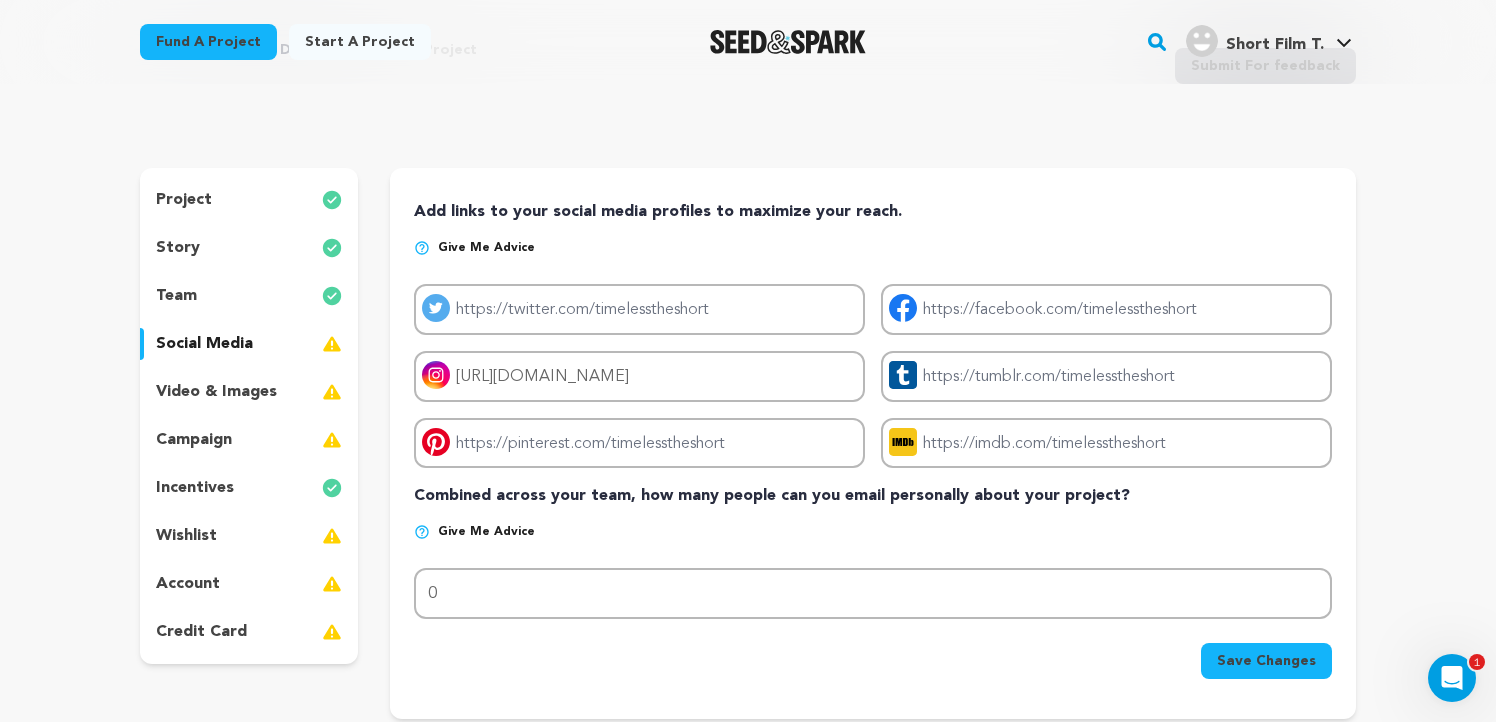 click on "Back to Project Dashboard
Edit Project
Submit For feedback
Submit For feedback
project
story" at bounding box center [748, 482] 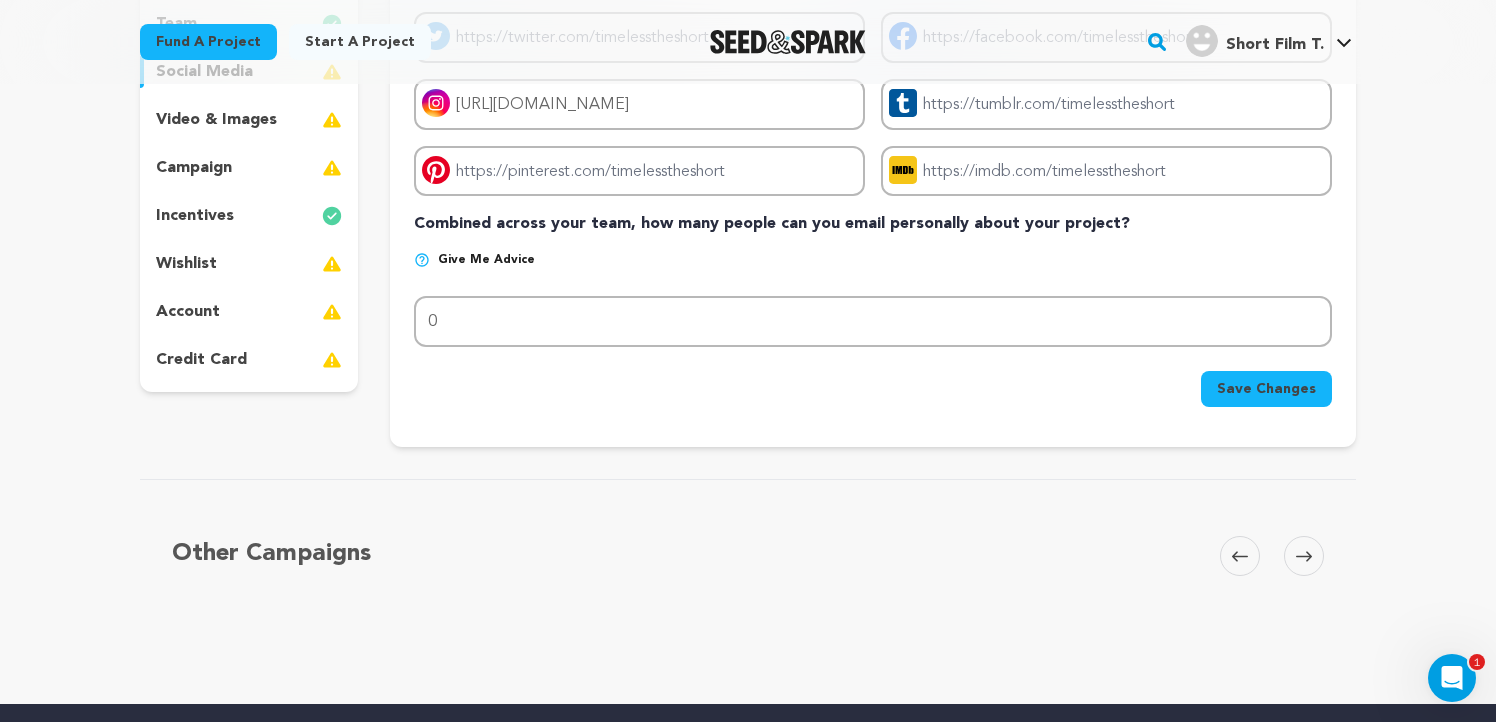 scroll, scrollTop: 114, scrollLeft: 0, axis: vertical 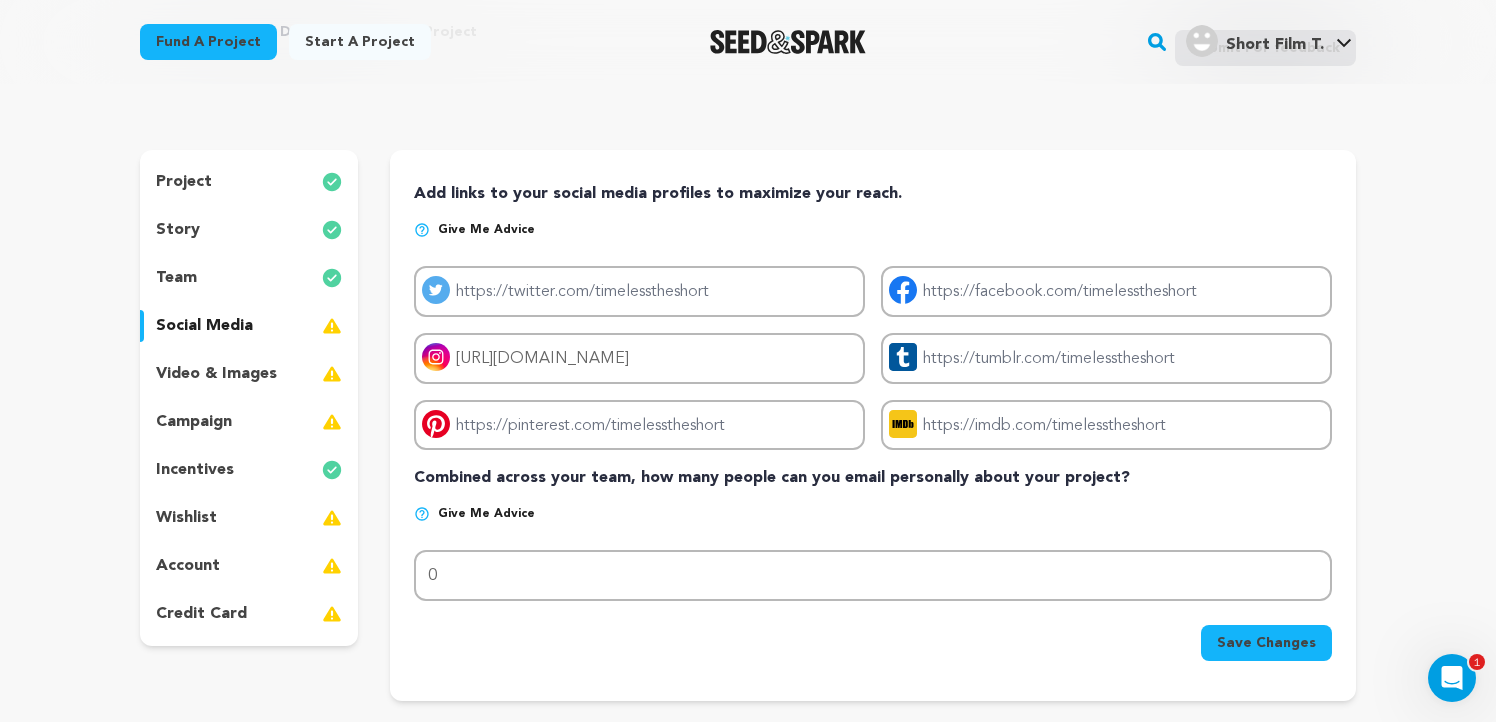 click on "video & images" at bounding box center [216, 374] 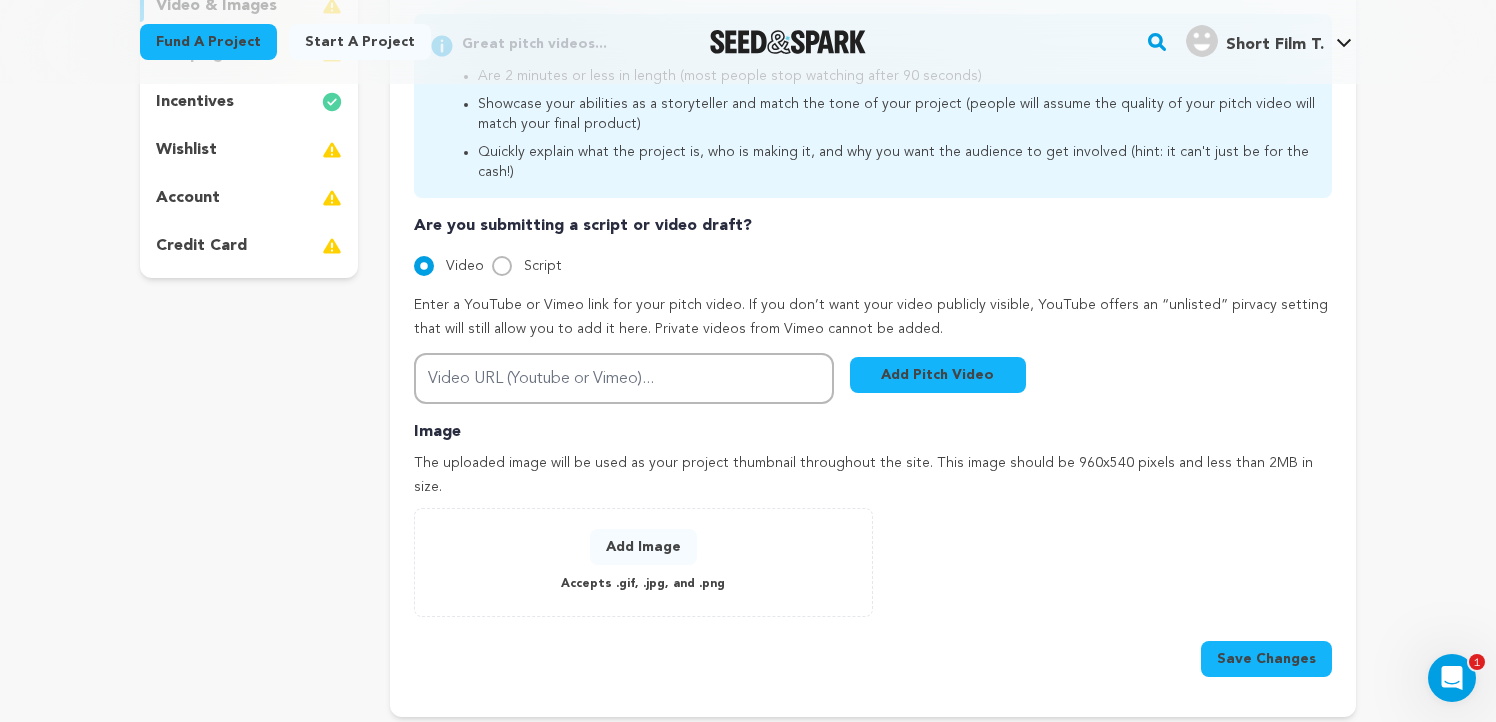 scroll, scrollTop: 432, scrollLeft: 0, axis: vertical 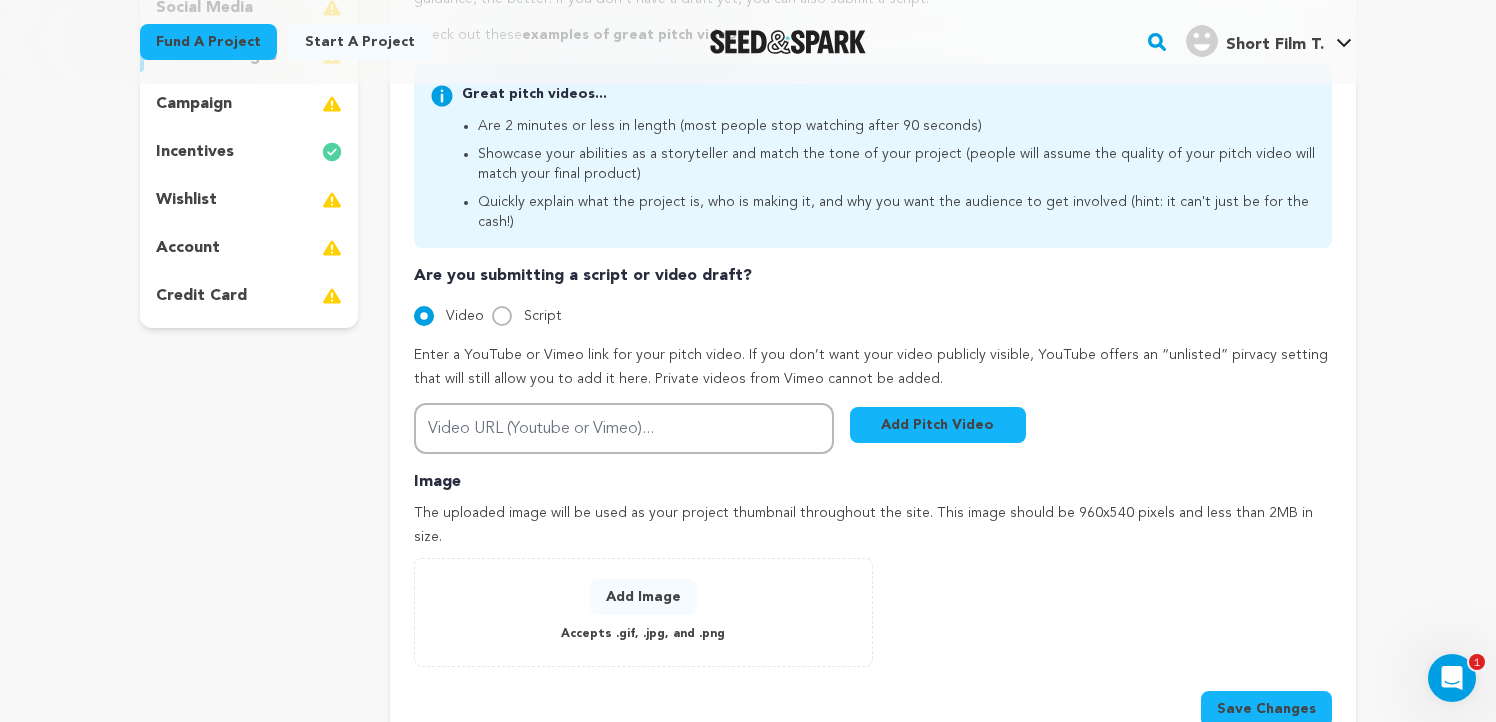 click on "wishlist" at bounding box center [186, 200] 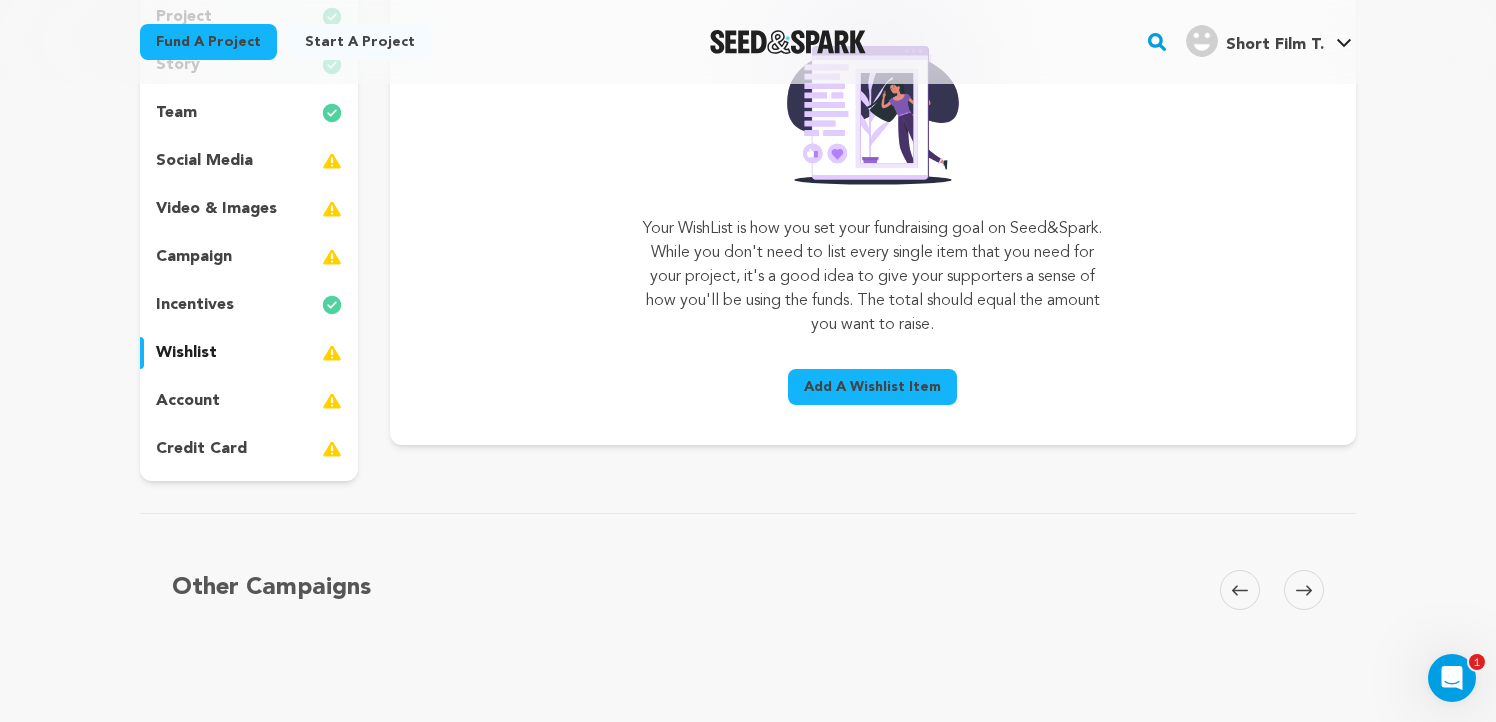 scroll, scrollTop: 238, scrollLeft: 0, axis: vertical 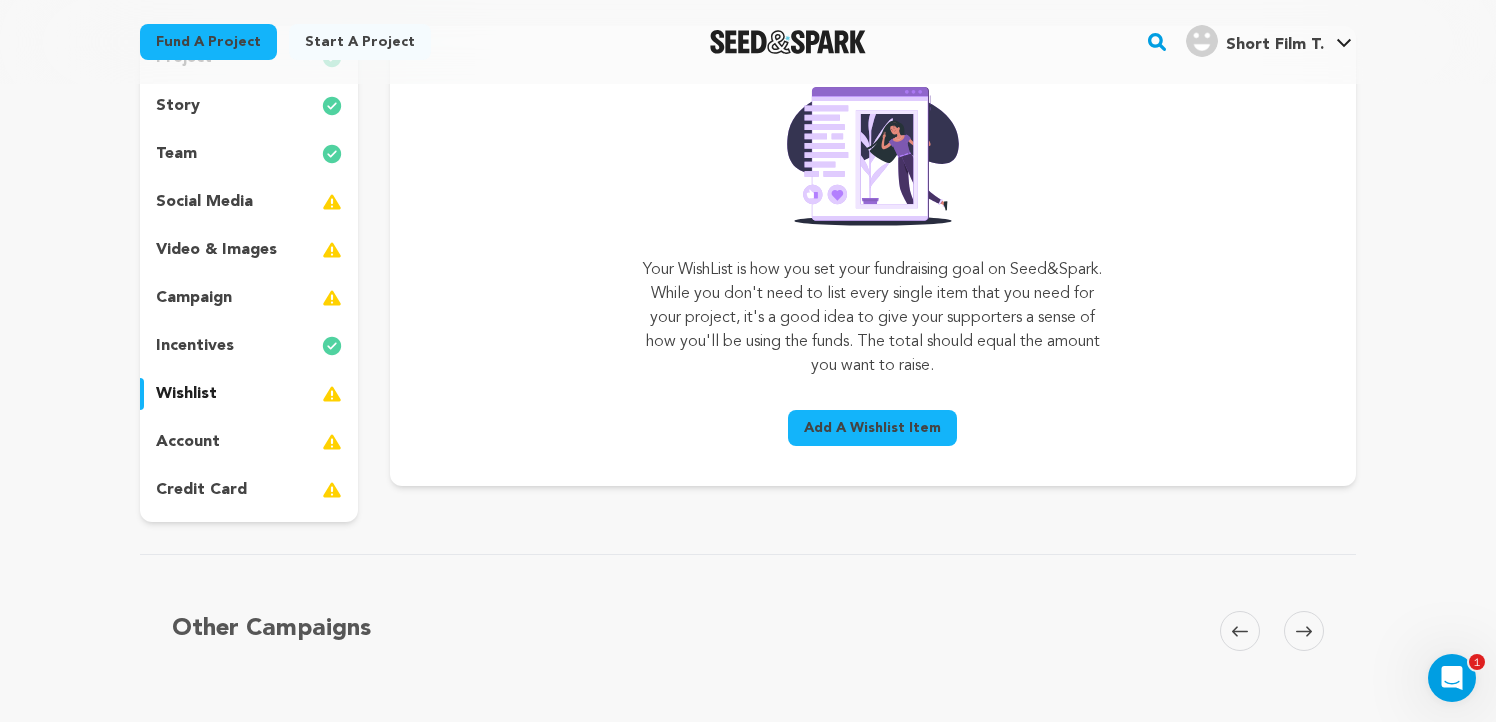 click on "account" at bounding box center [188, 442] 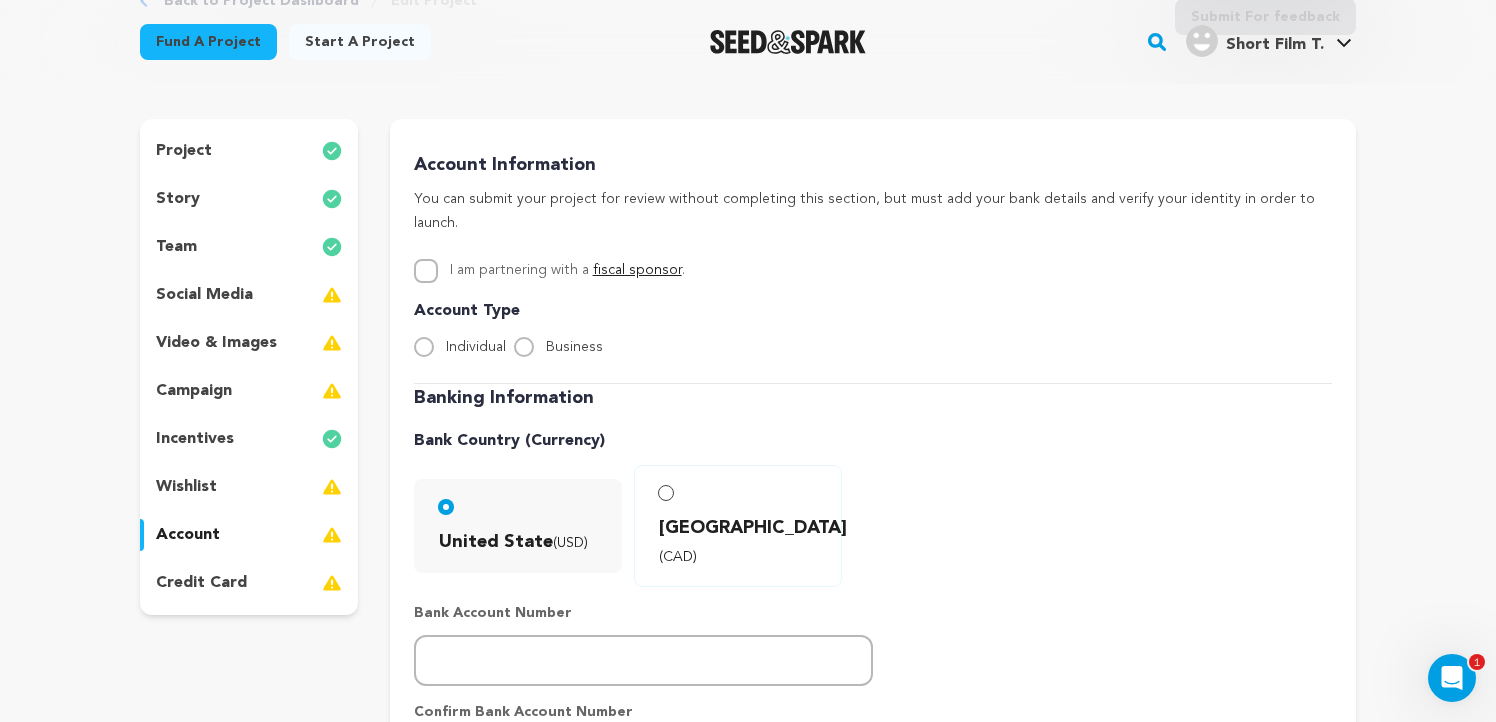 scroll, scrollTop: 92, scrollLeft: 0, axis: vertical 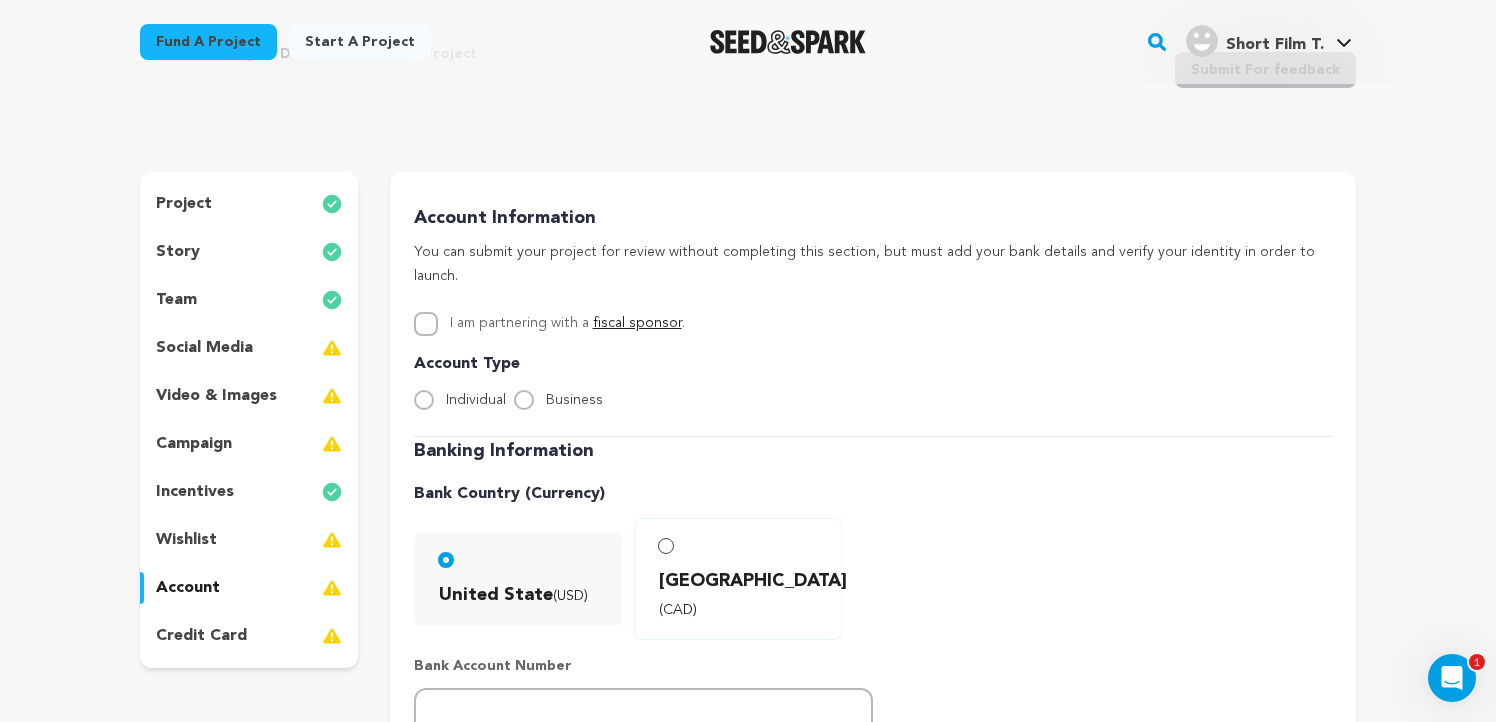 click on "social media" at bounding box center (204, 348) 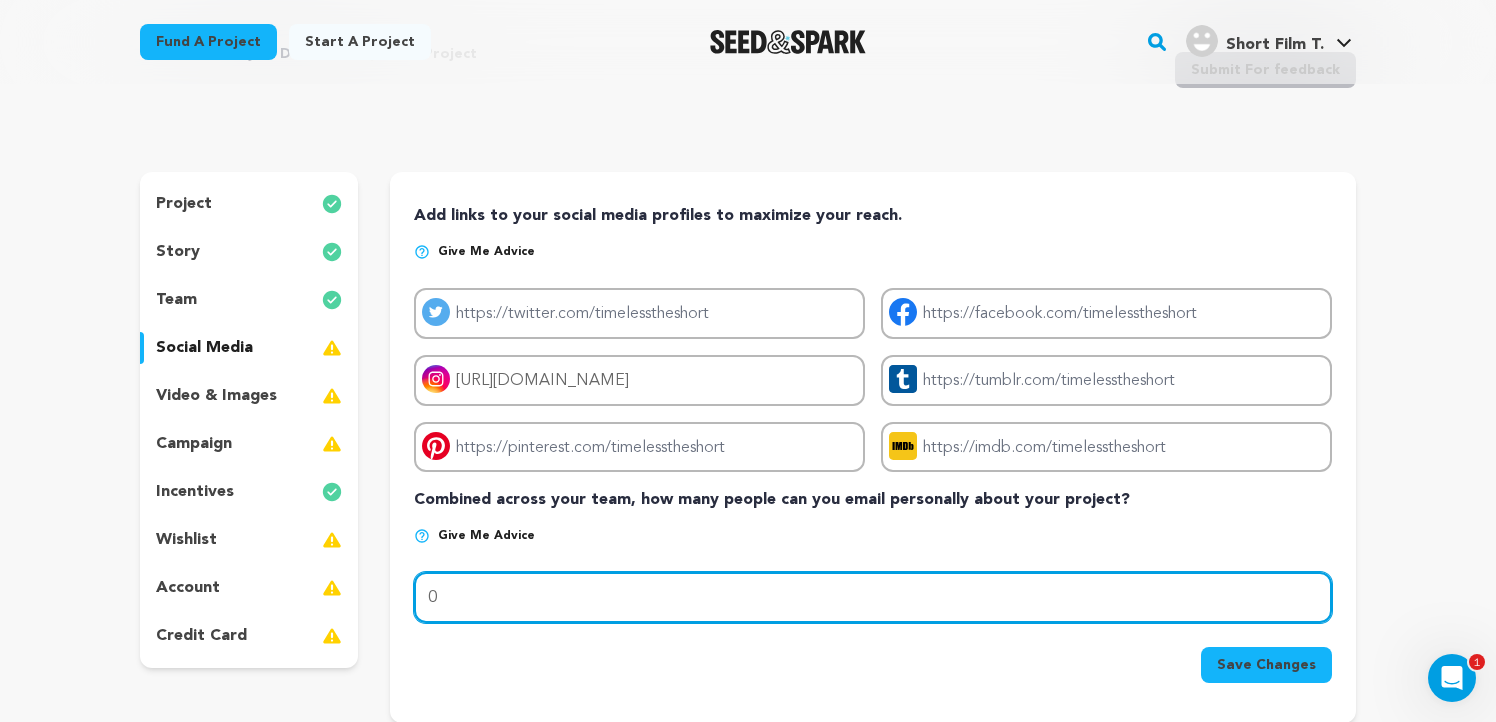 click on "0" at bounding box center [873, 597] 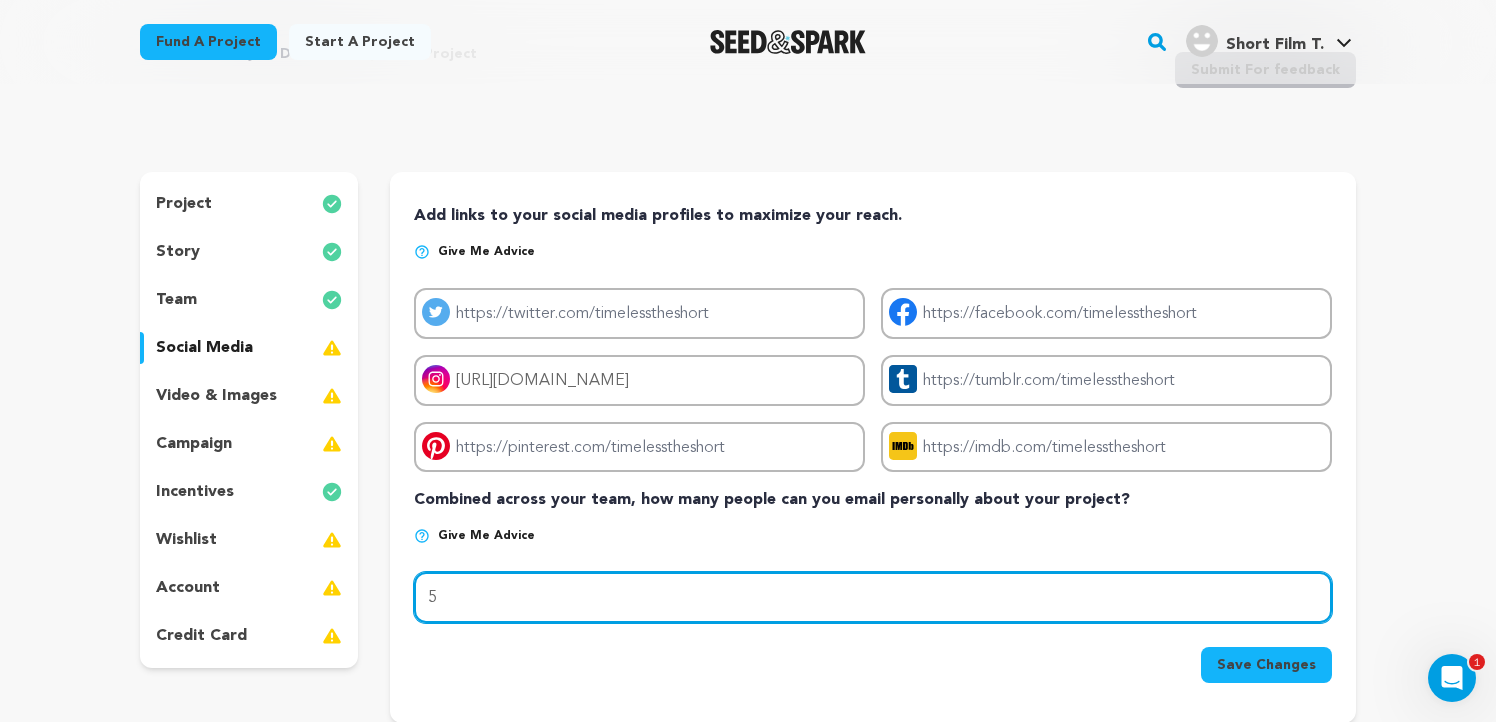 type on "5" 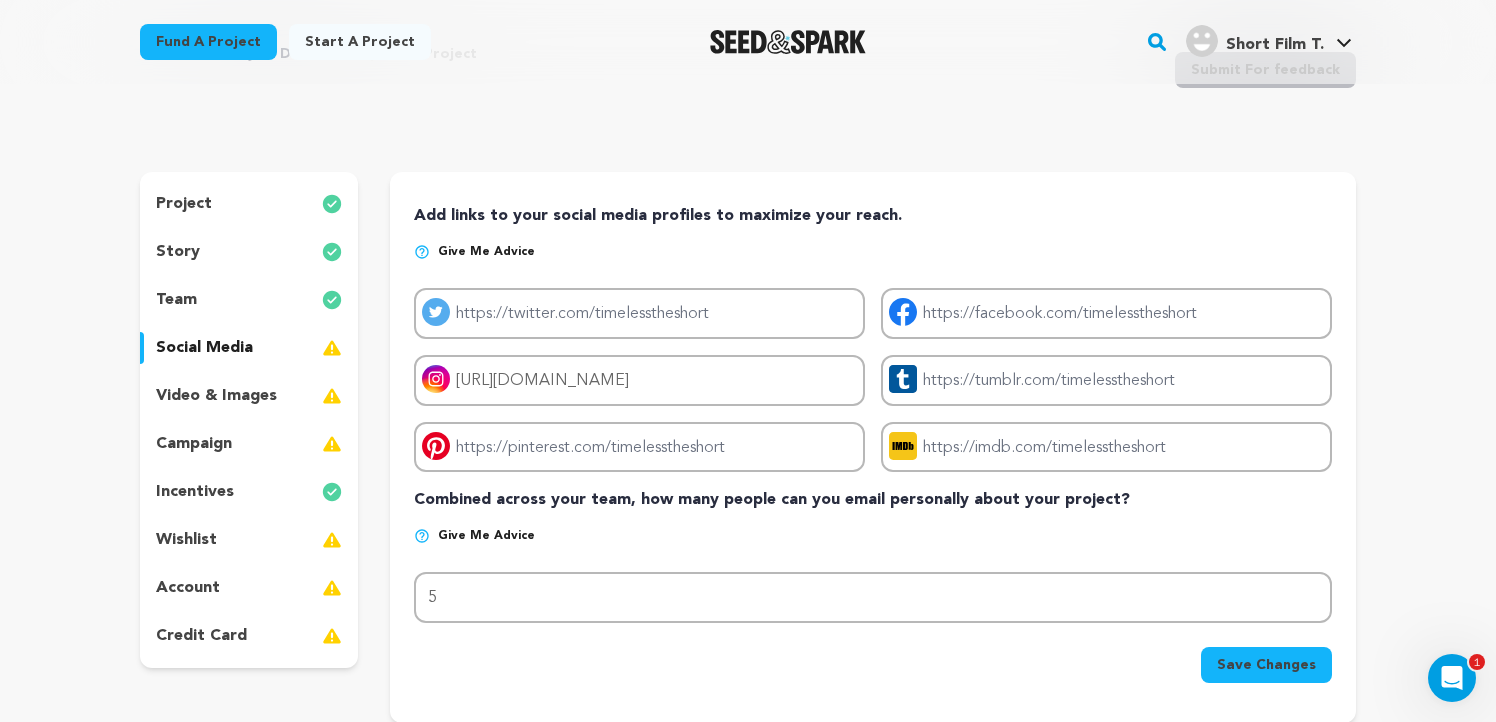click on "Save Changes" at bounding box center [1266, 665] 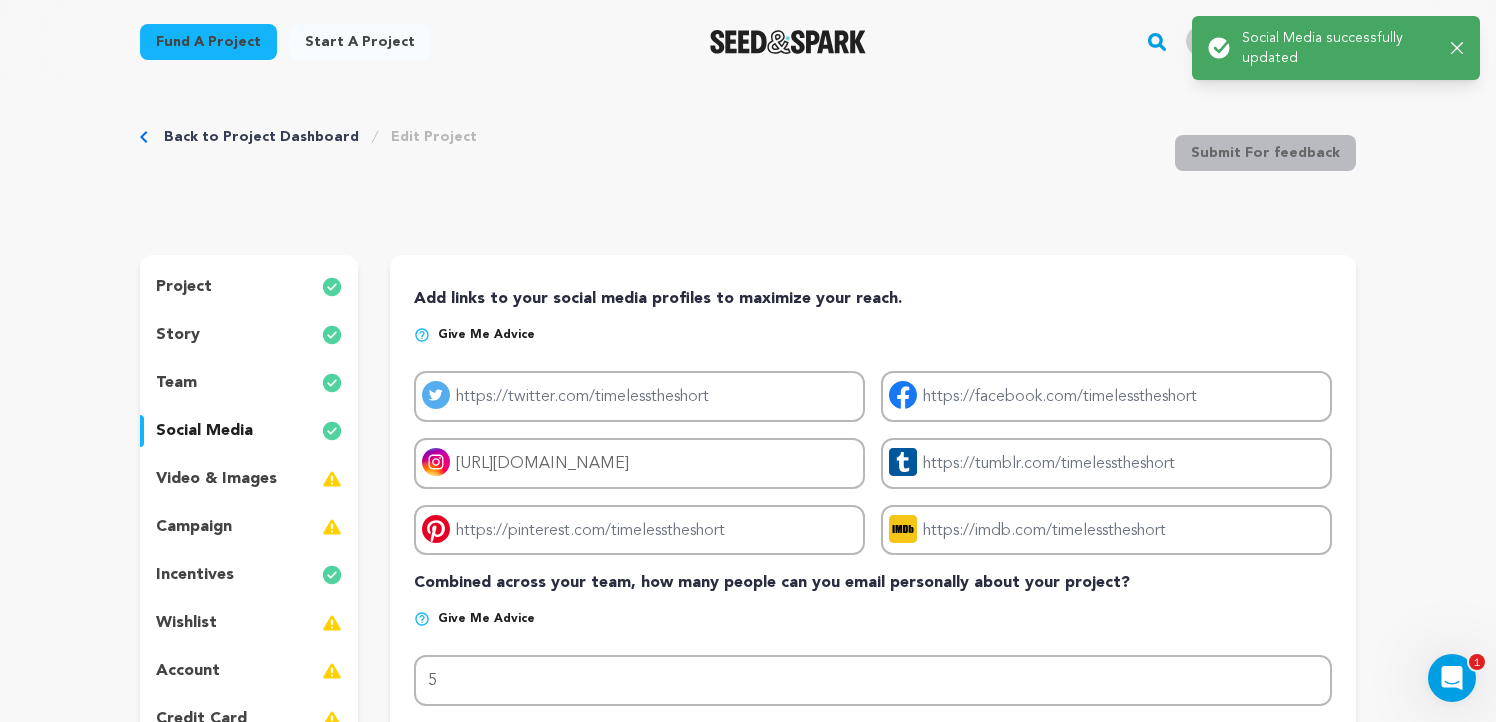 scroll, scrollTop: 0, scrollLeft: 0, axis: both 